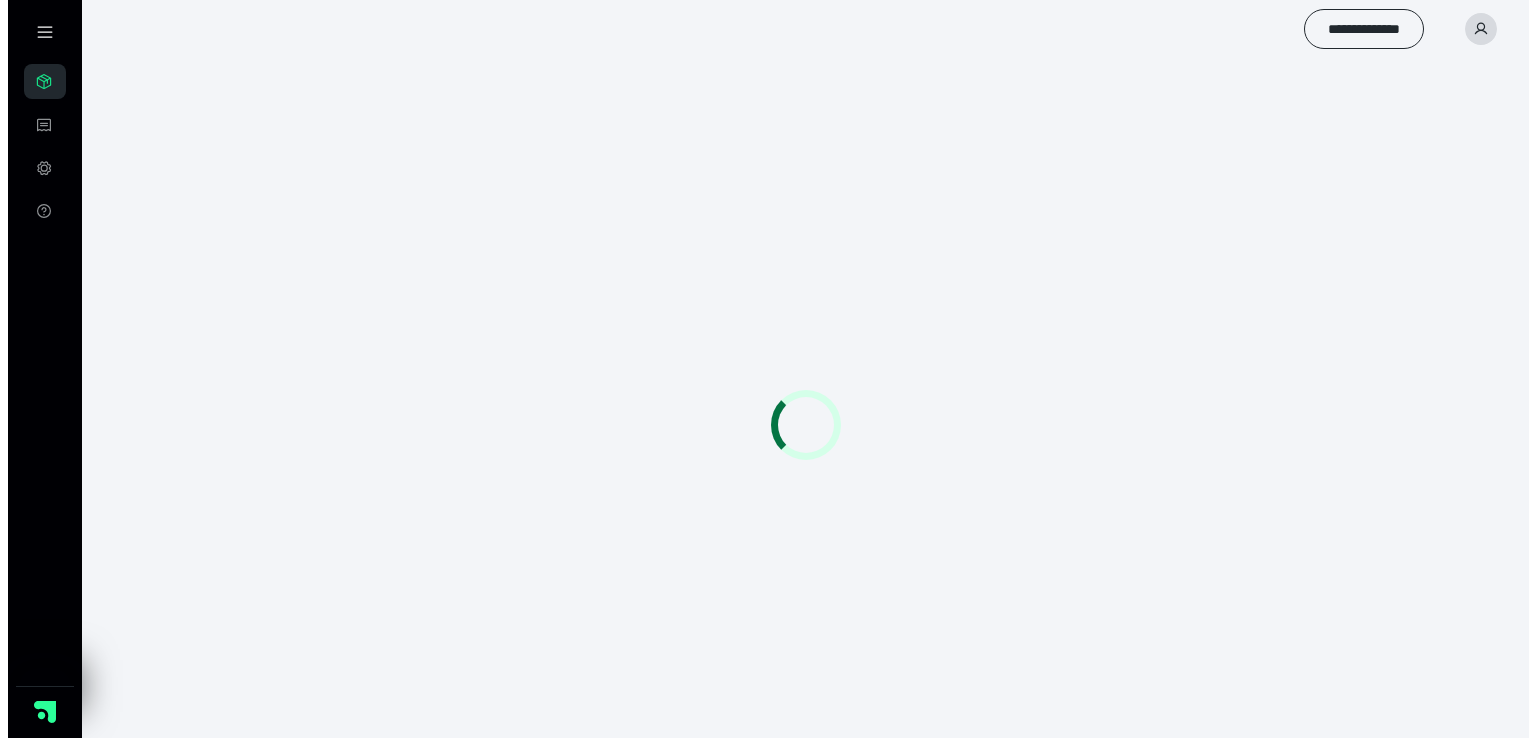scroll, scrollTop: 0, scrollLeft: 0, axis: both 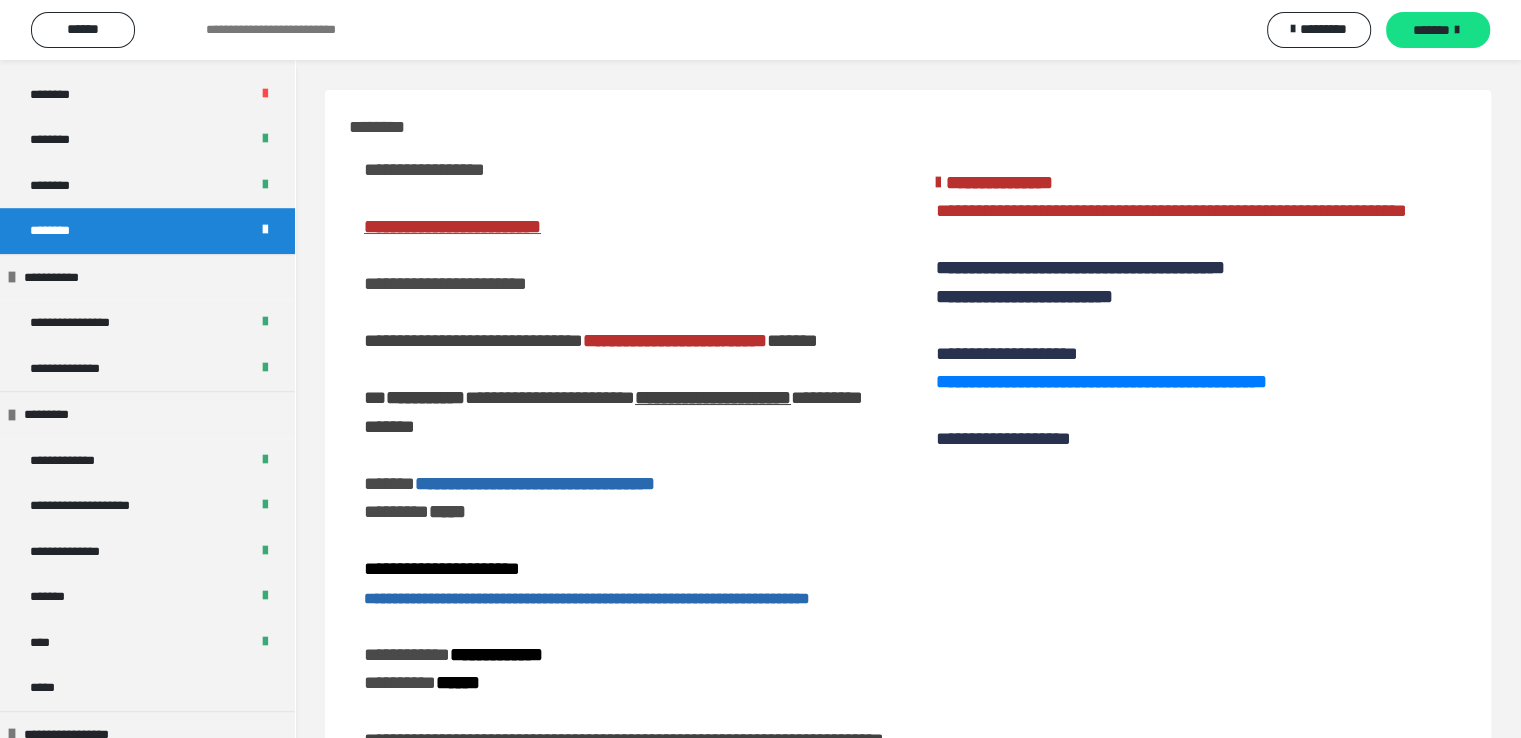 click on "********" at bounding box center (147, 231) 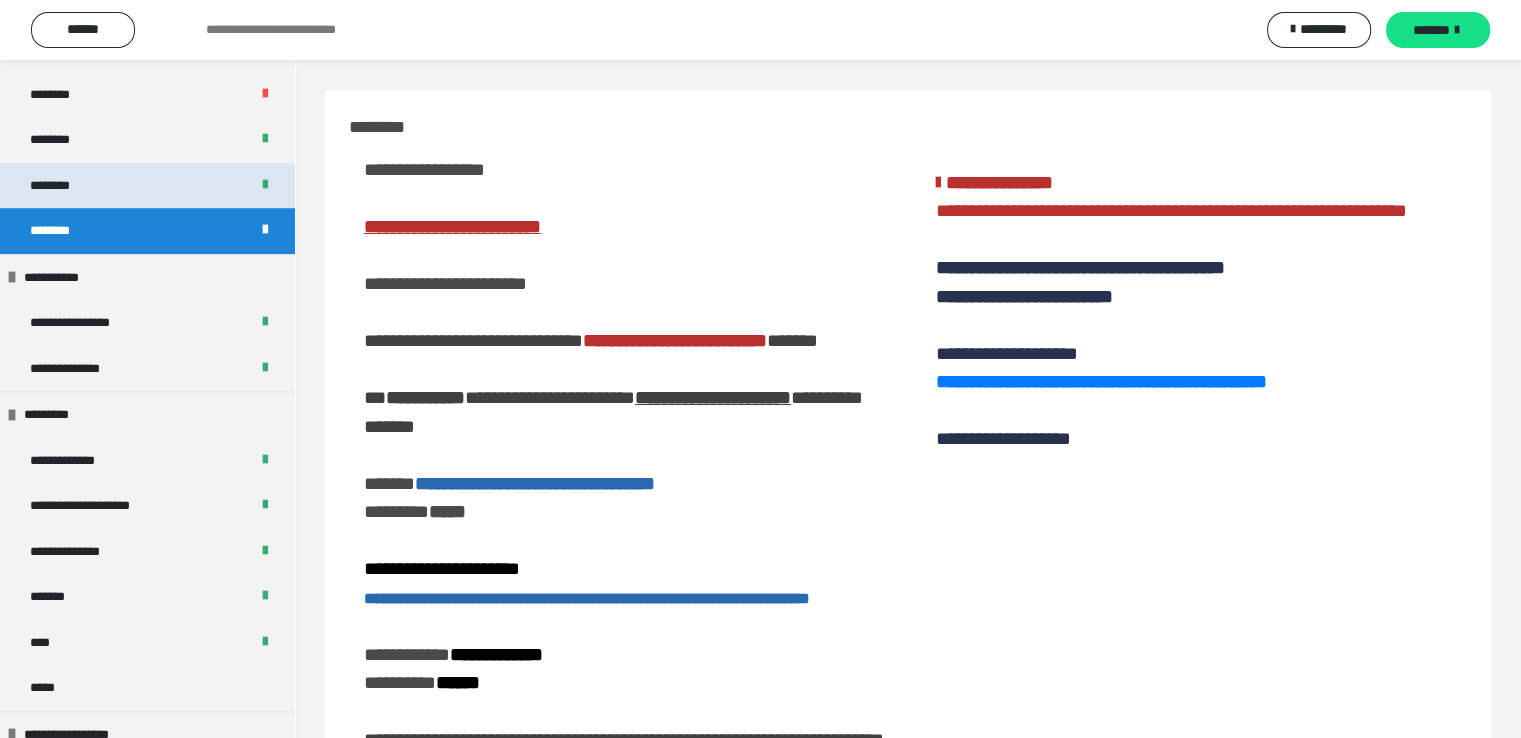 click on "********" at bounding box center [61, 186] 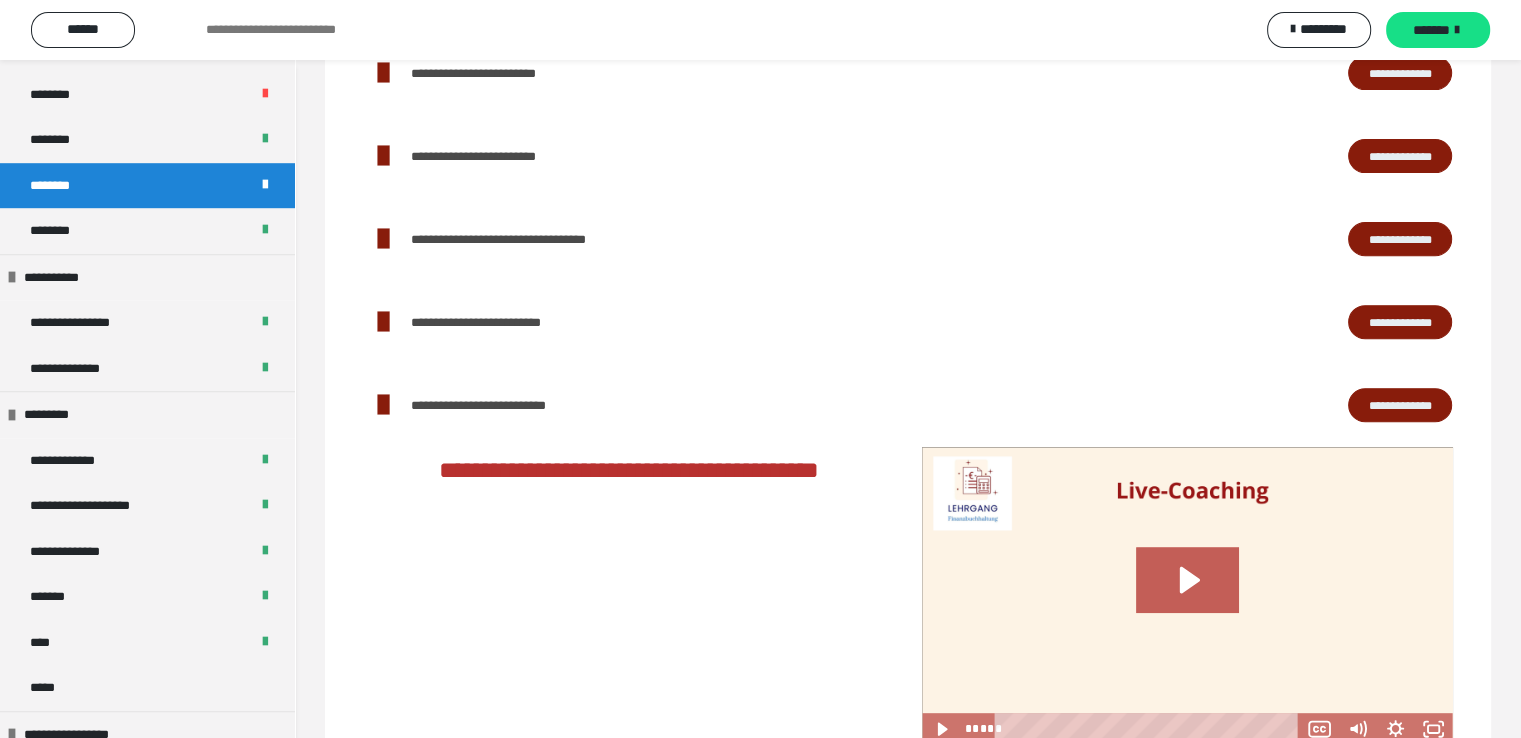 scroll, scrollTop: 731, scrollLeft: 0, axis: vertical 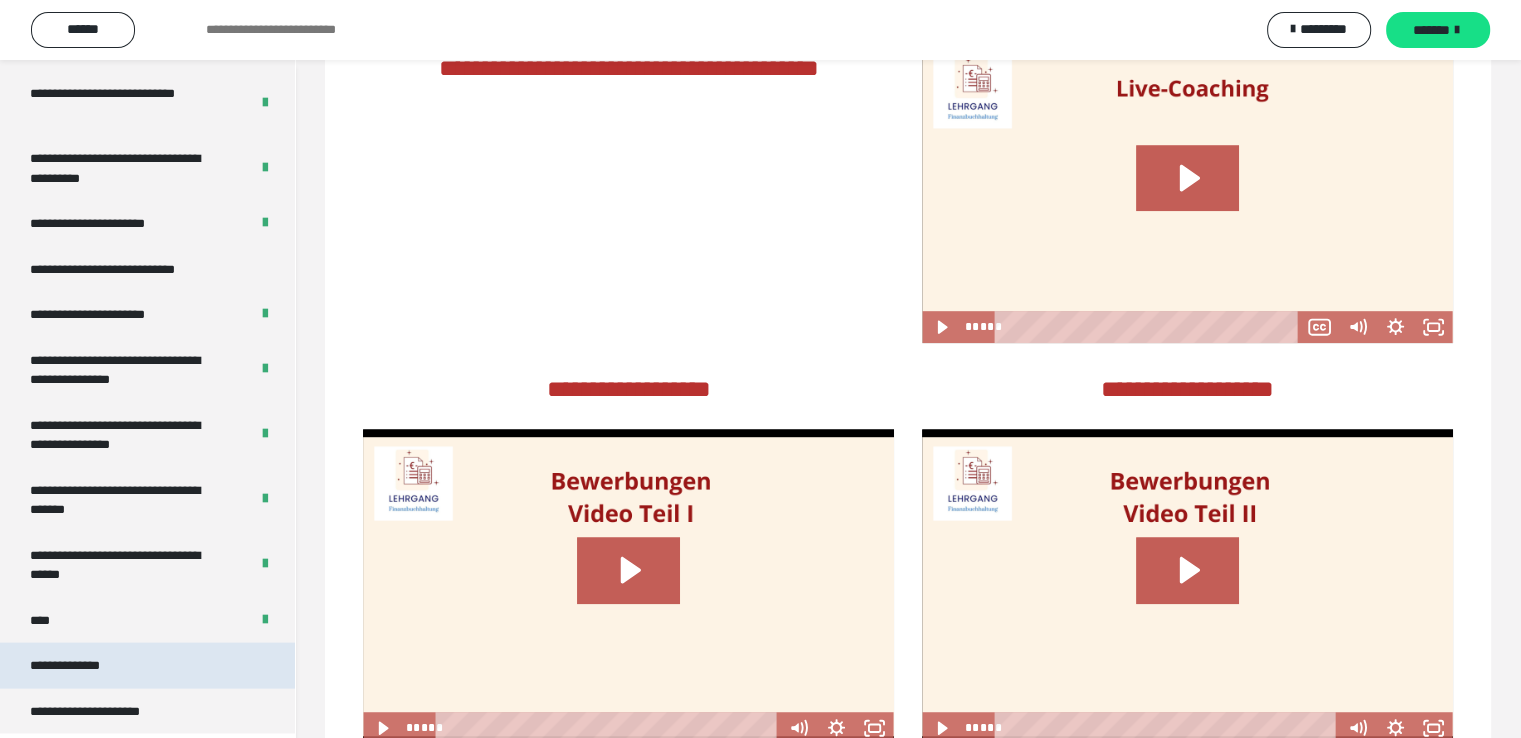 click on "**********" at bounding box center (82, 666) 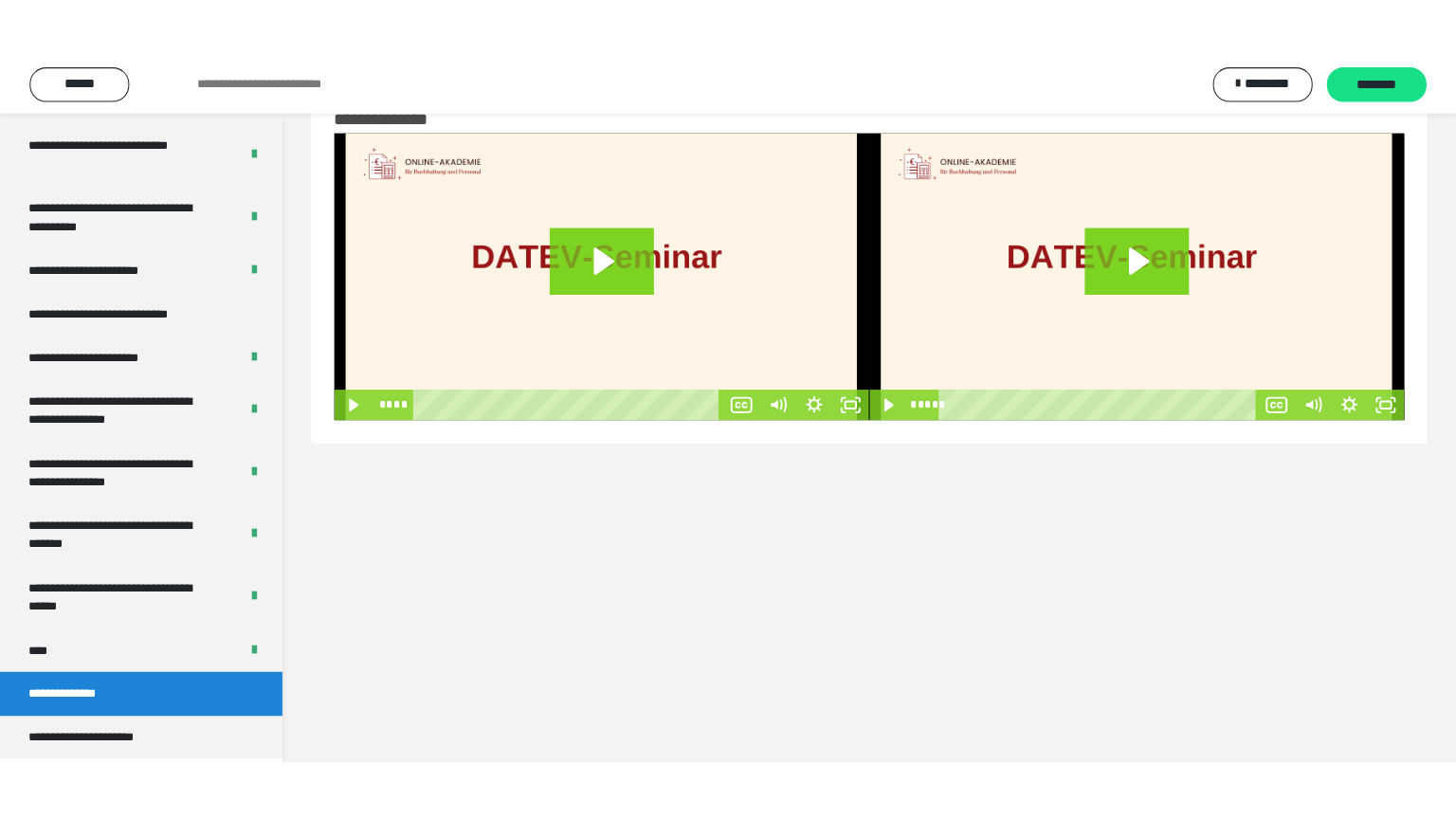 scroll, scrollTop: 0, scrollLeft: 0, axis: both 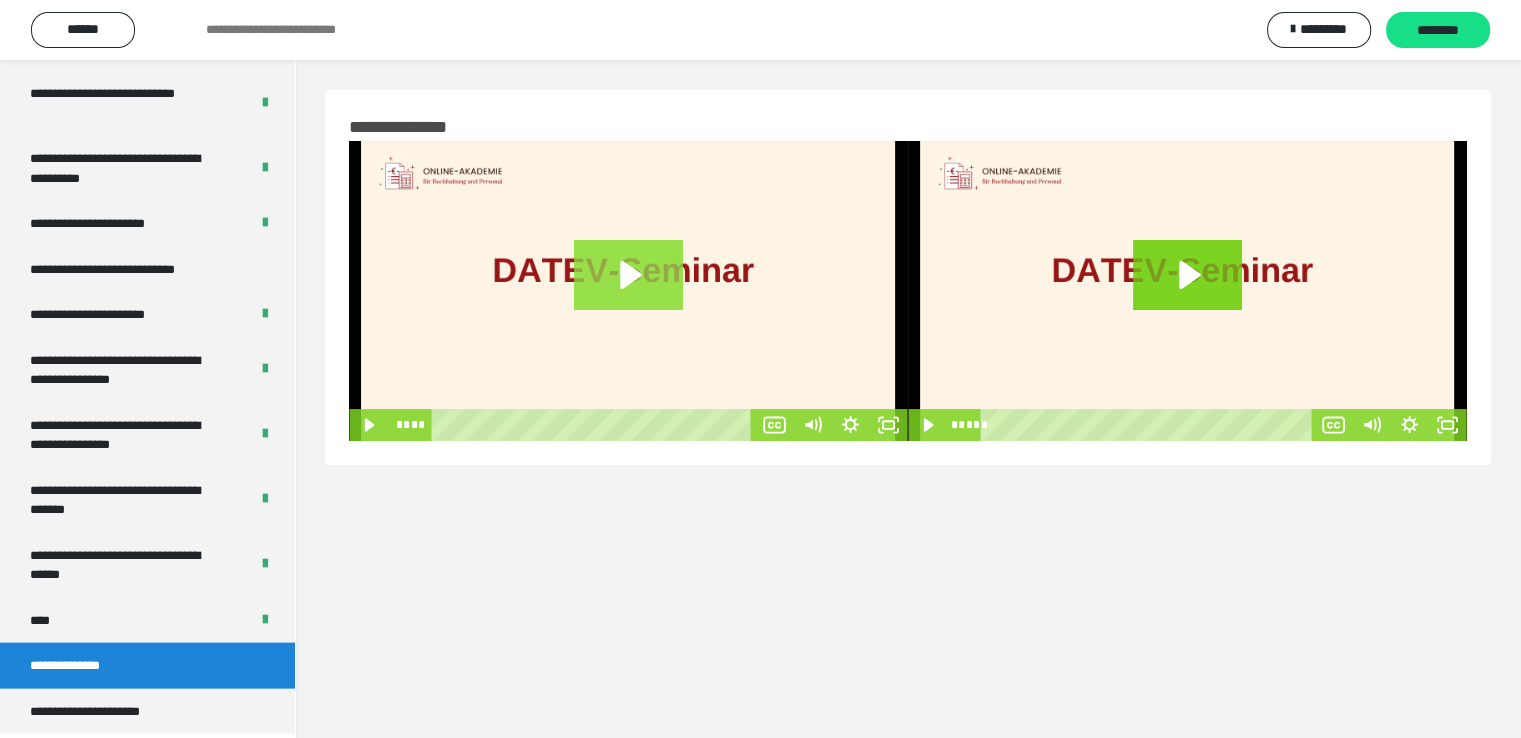 click 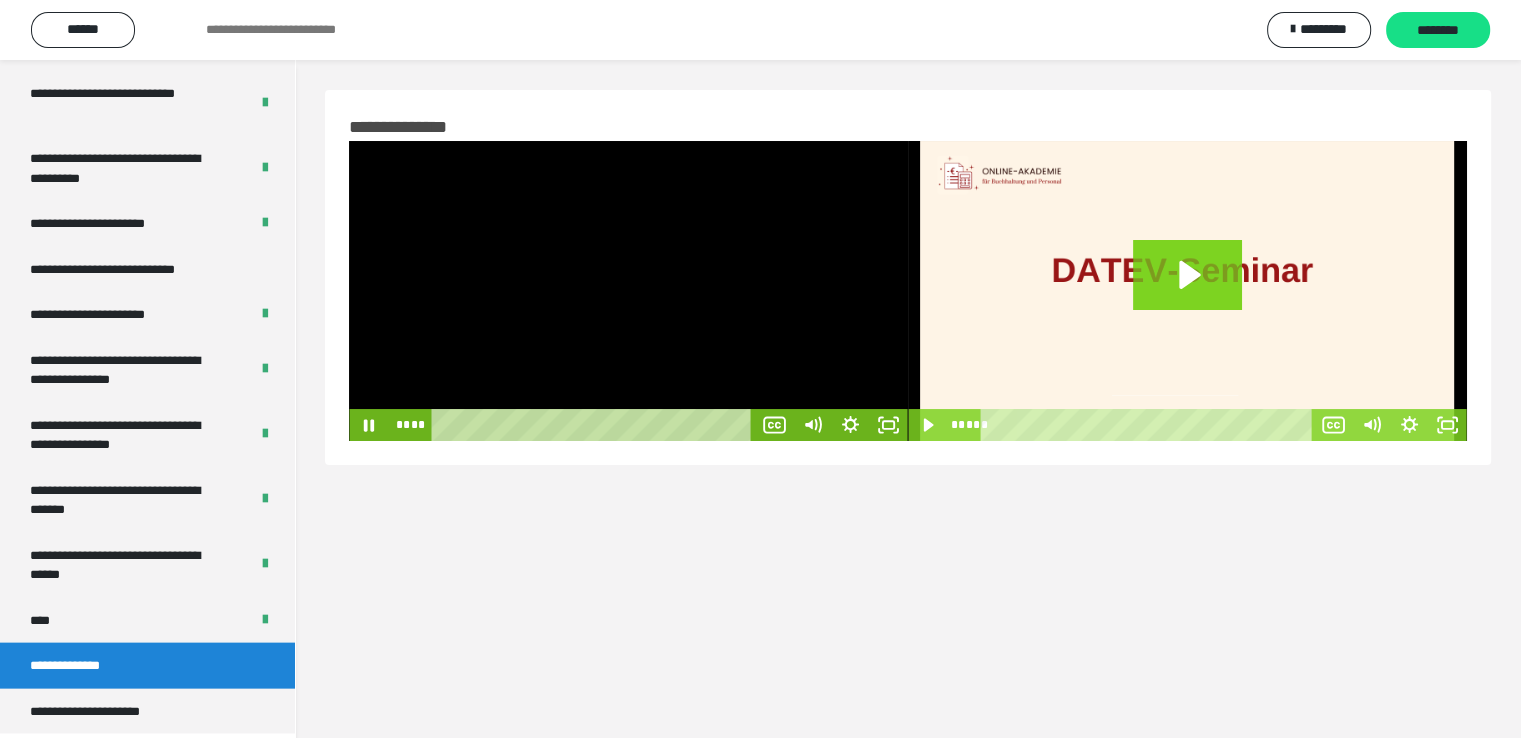 click at bounding box center [628, 291] 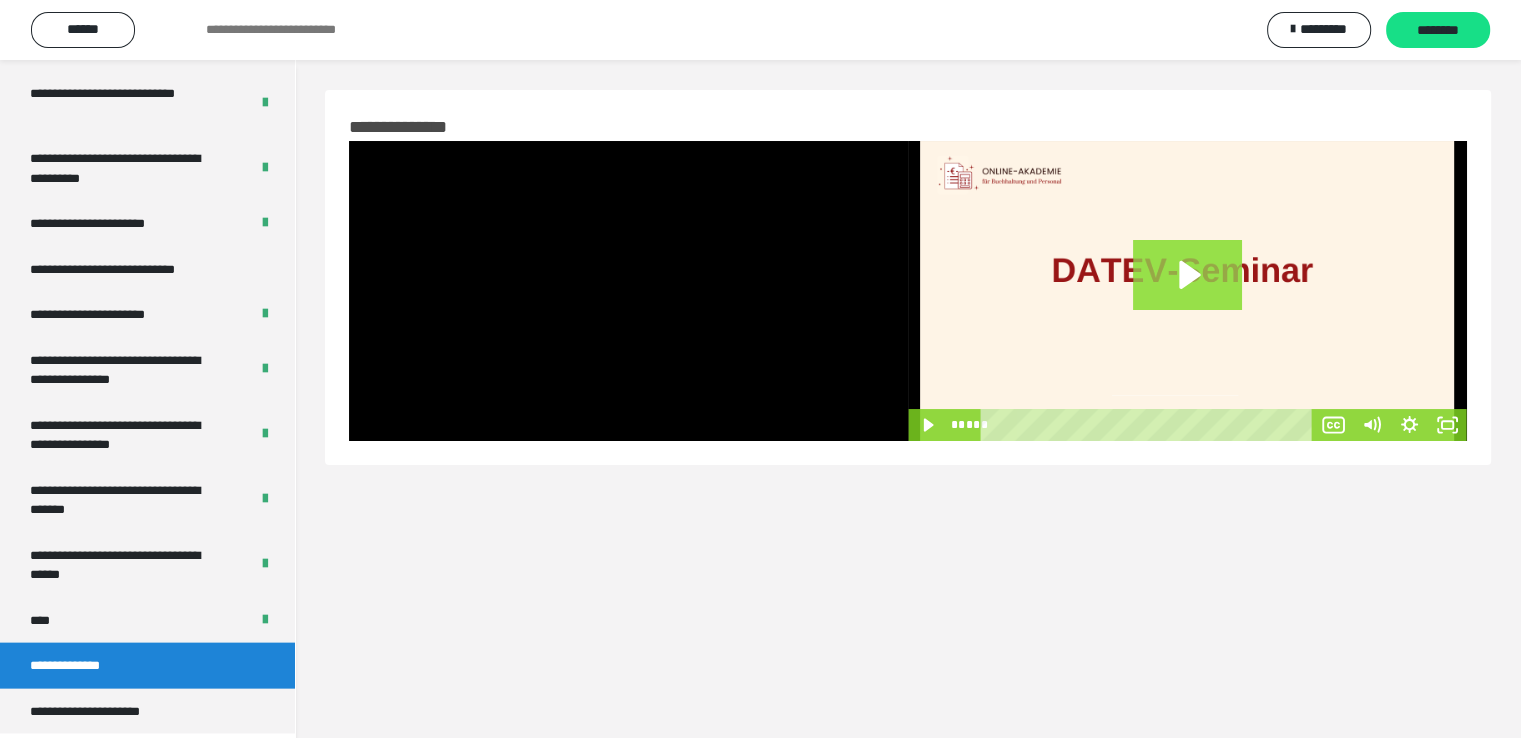 click 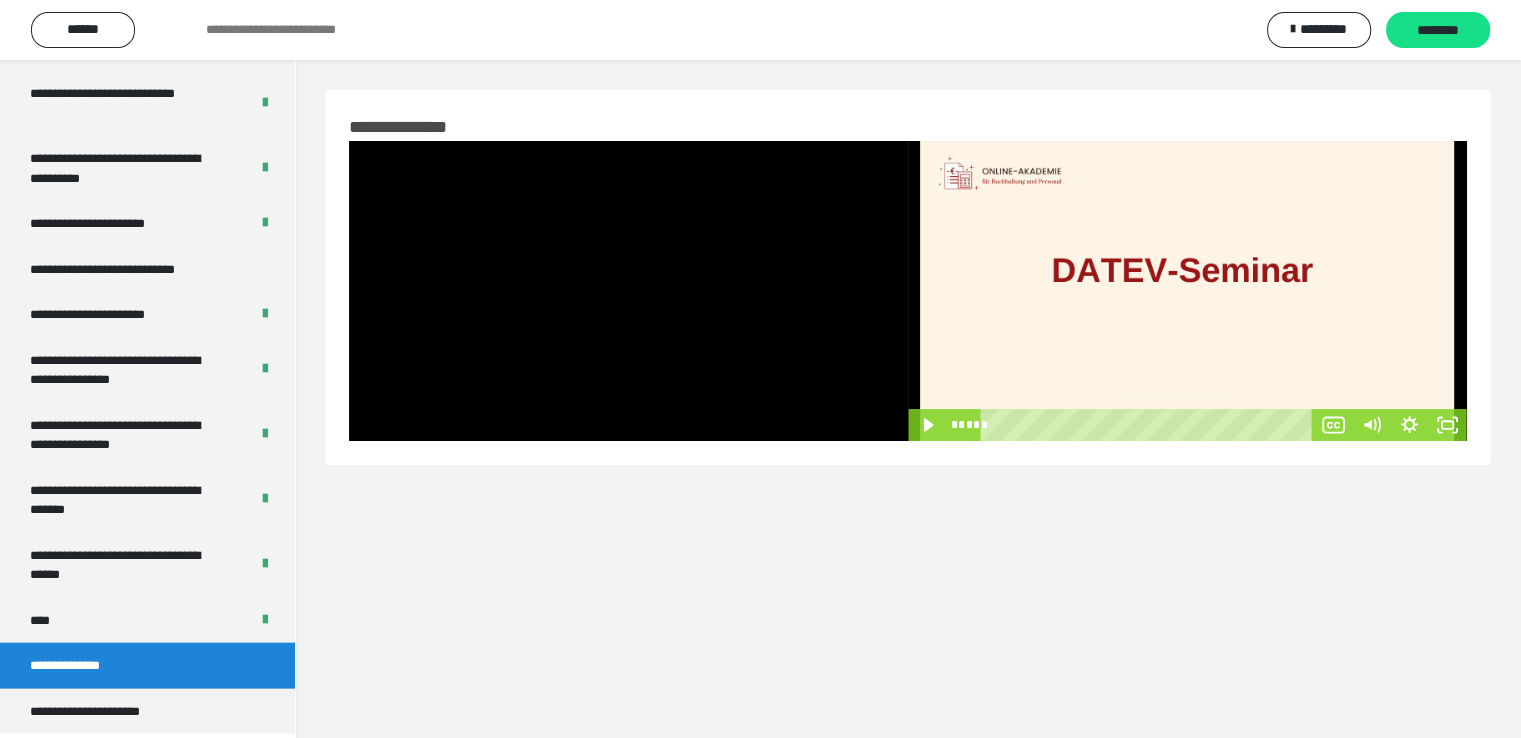 click at bounding box center [1187, 291] 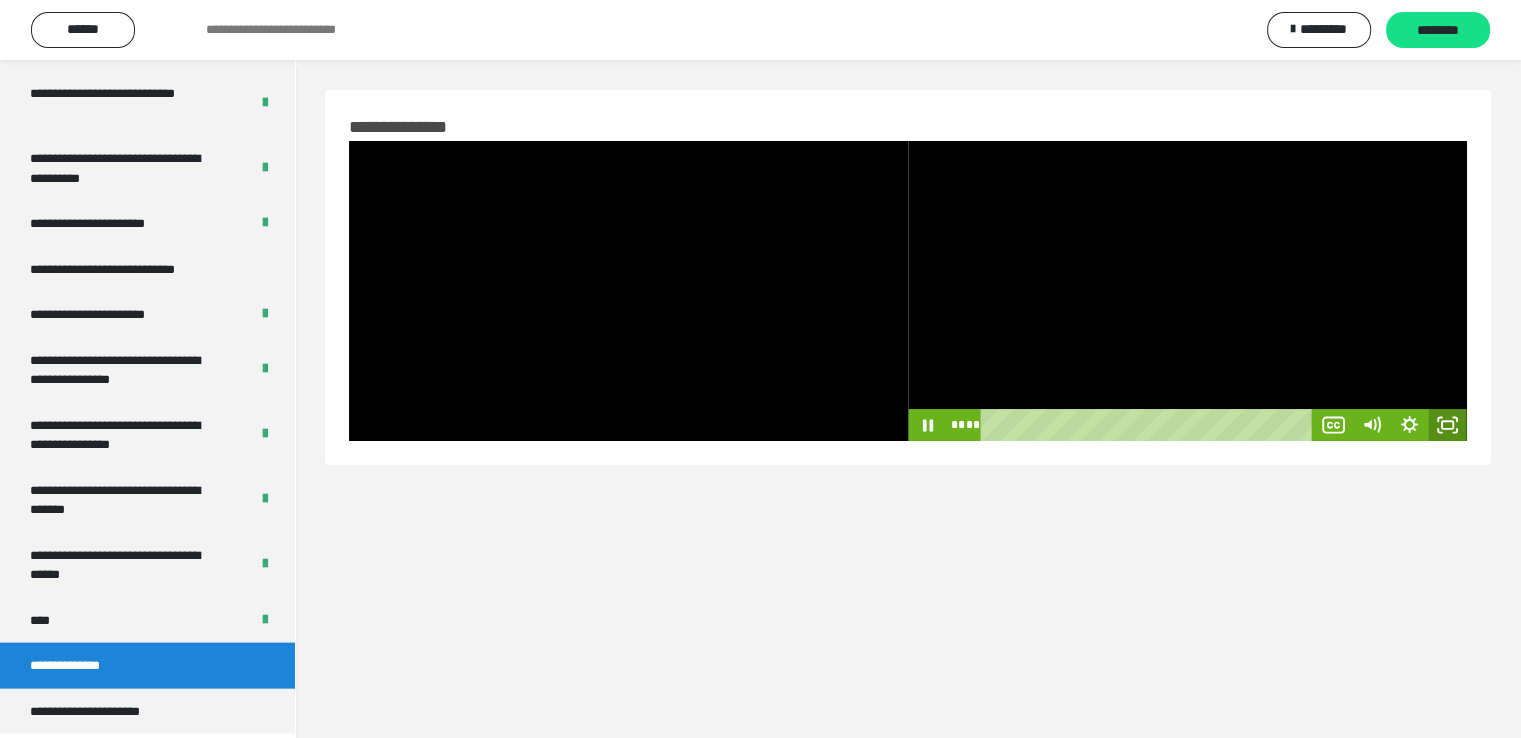 click 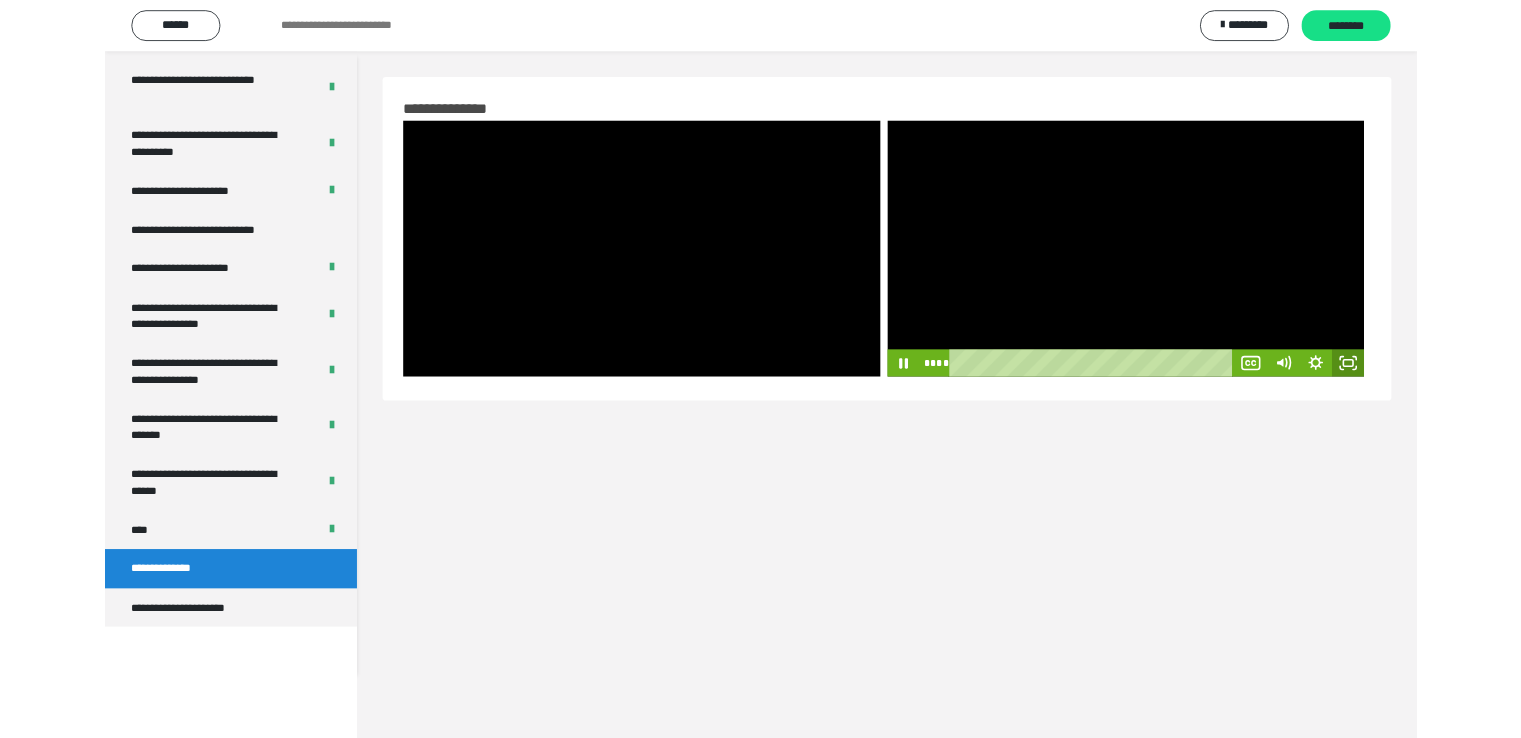 scroll, scrollTop: 4069, scrollLeft: 0, axis: vertical 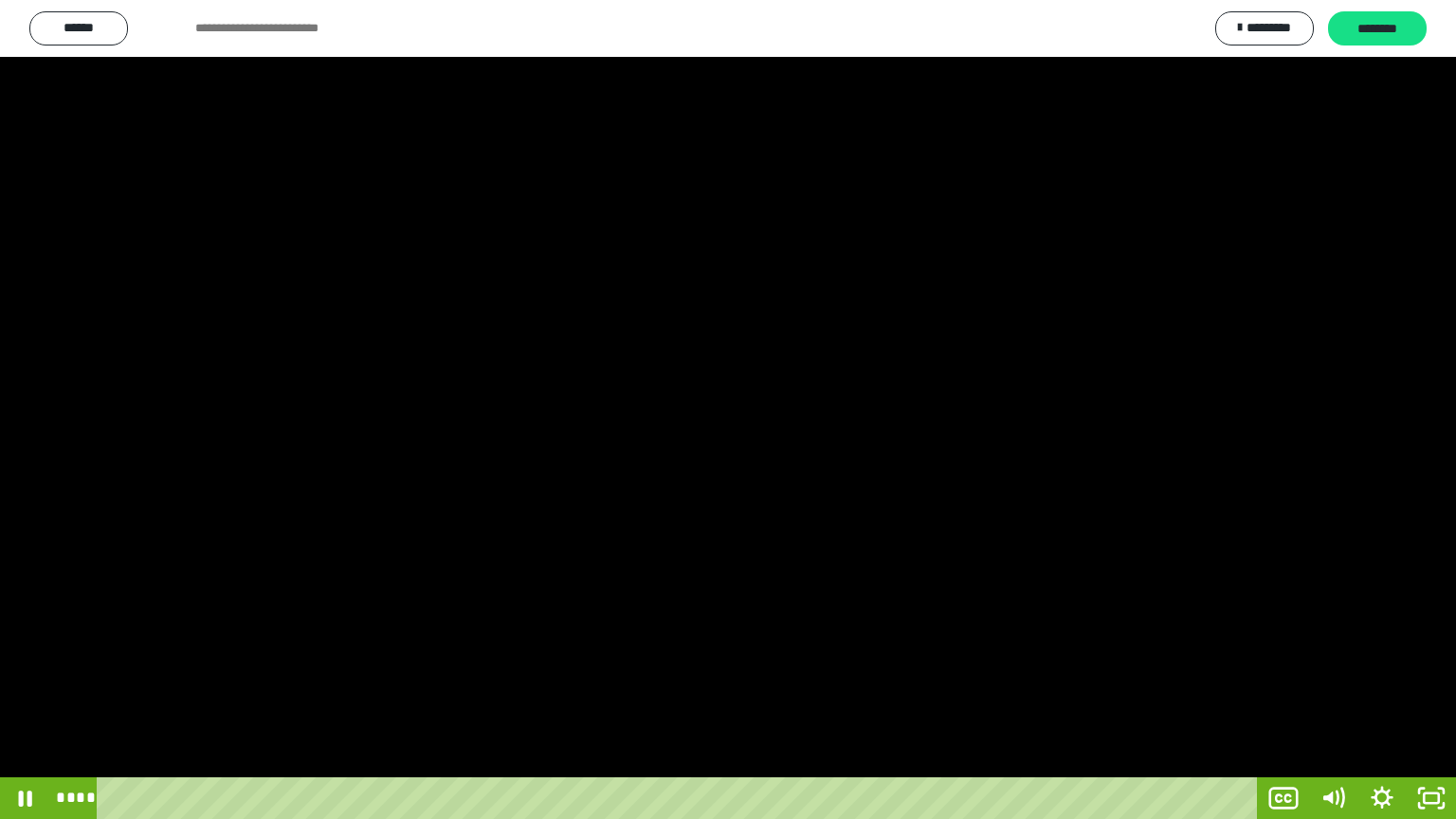 click at bounding box center (728, 410) 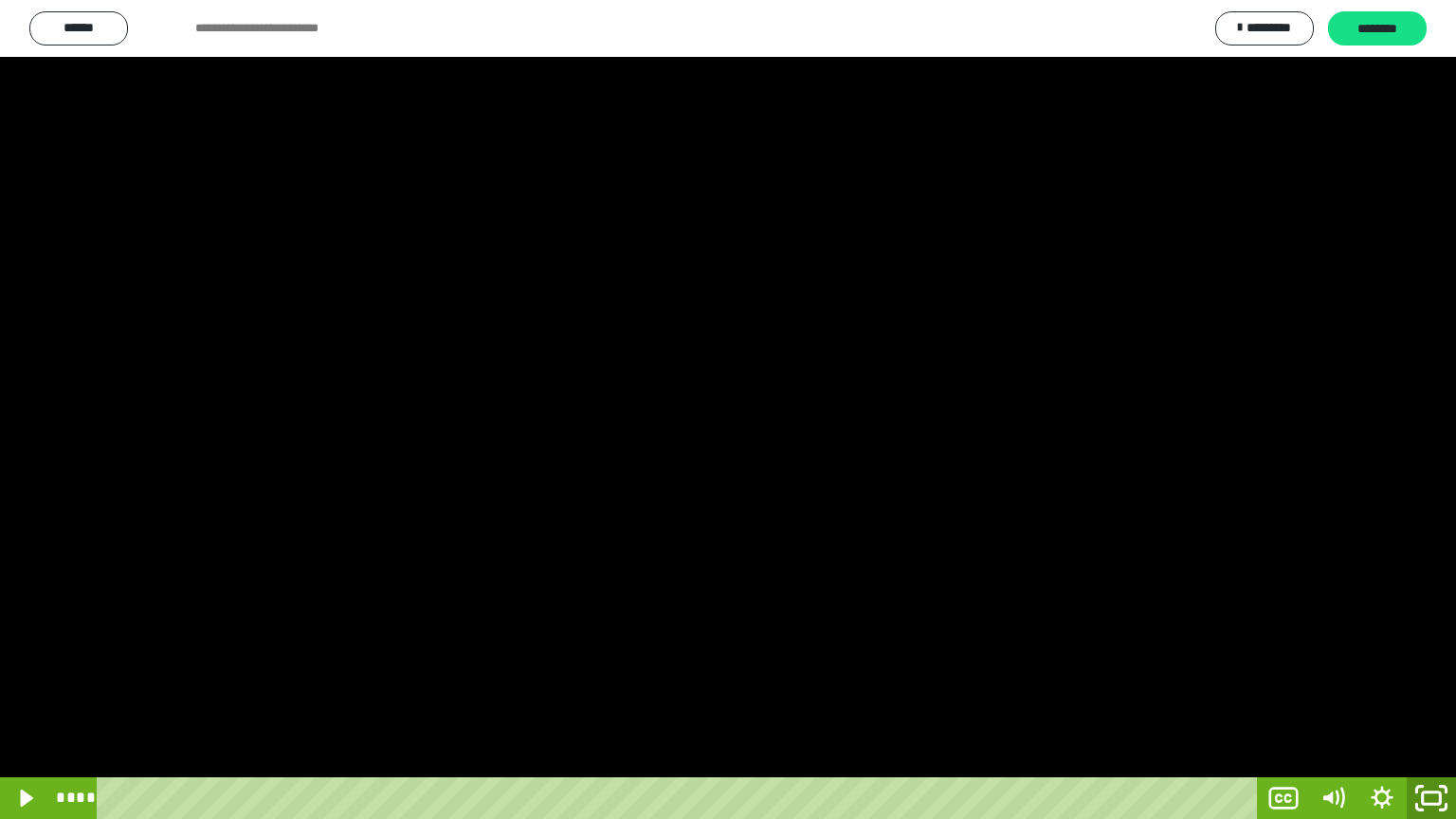 click 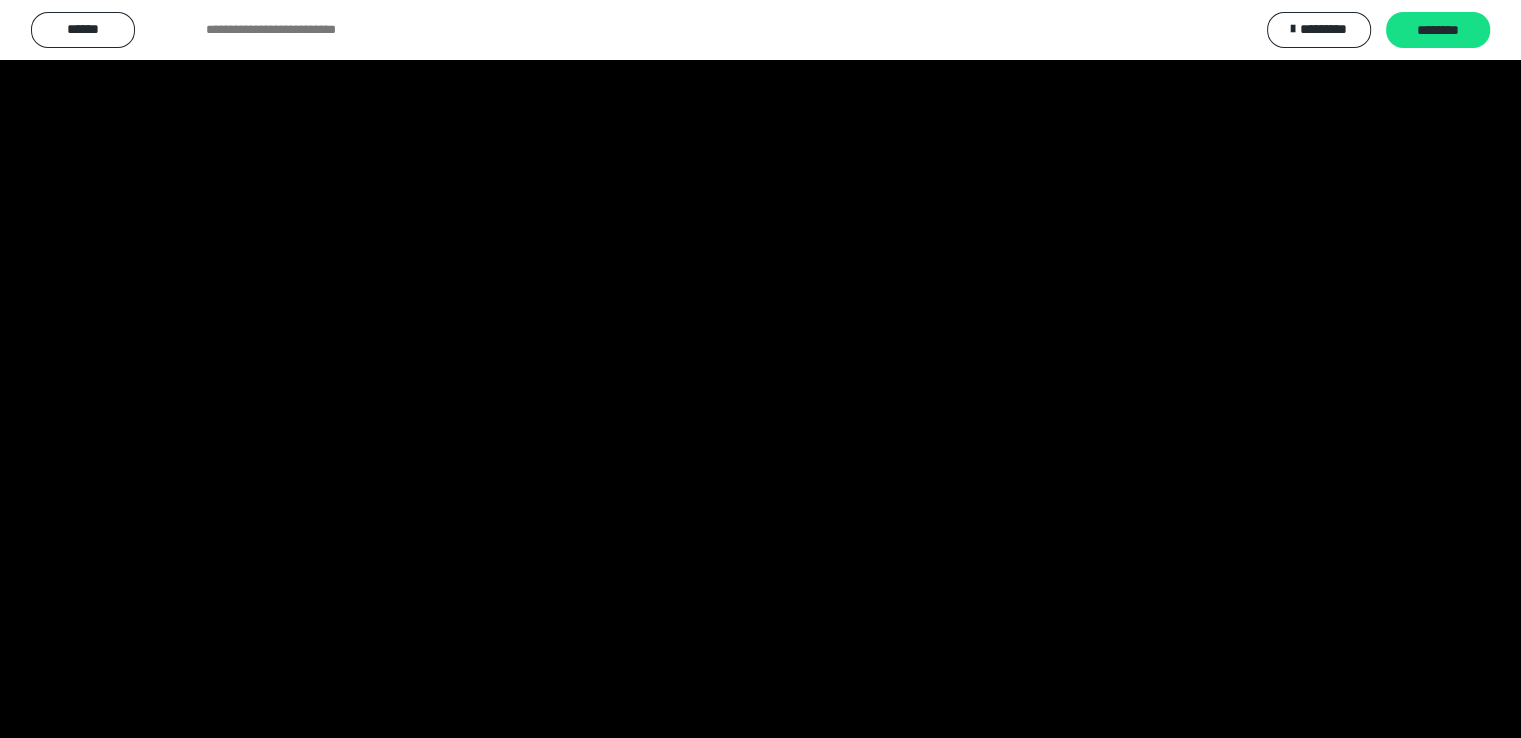 scroll, scrollTop: 4196, scrollLeft: 0, axis: vertical 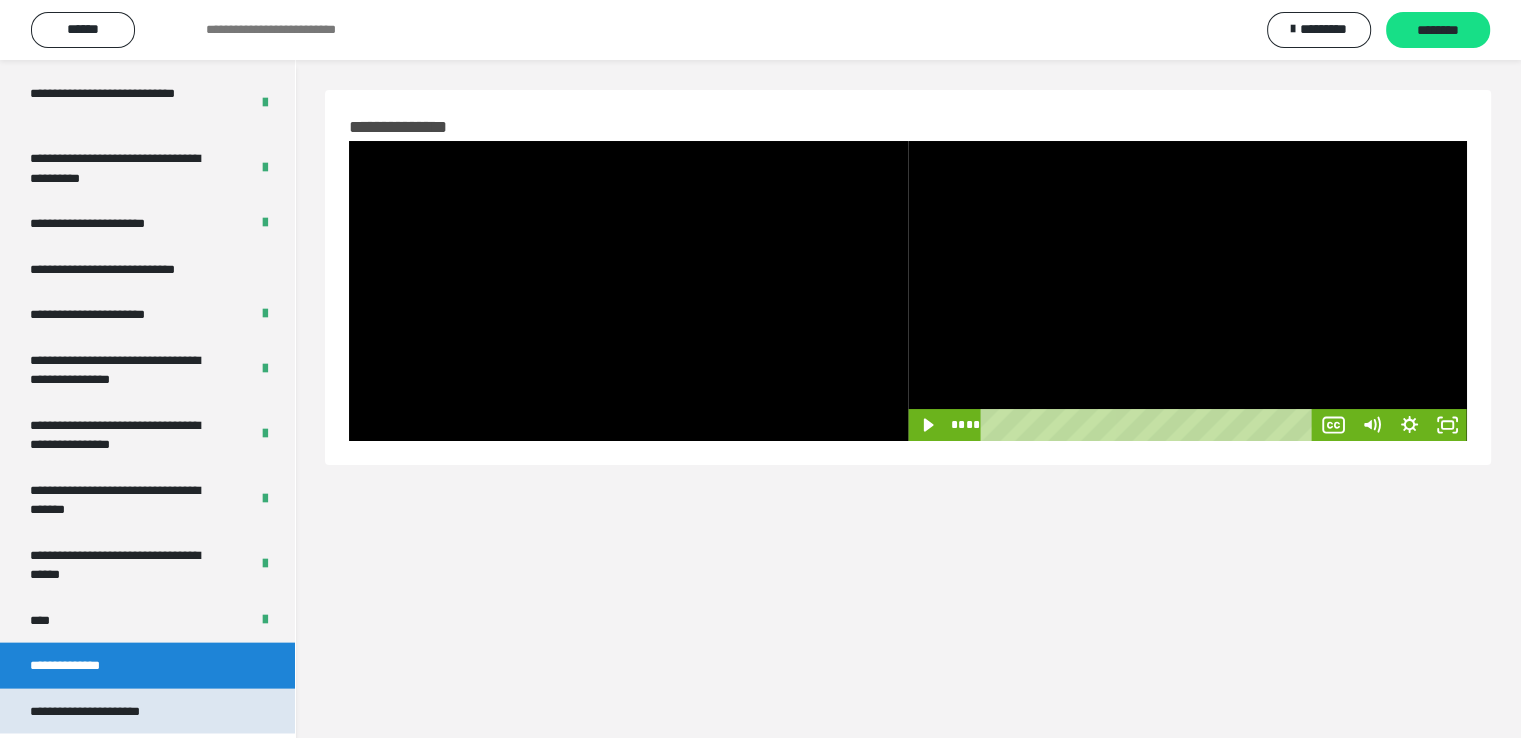 click on "**********" at bounding box center [106, 712] 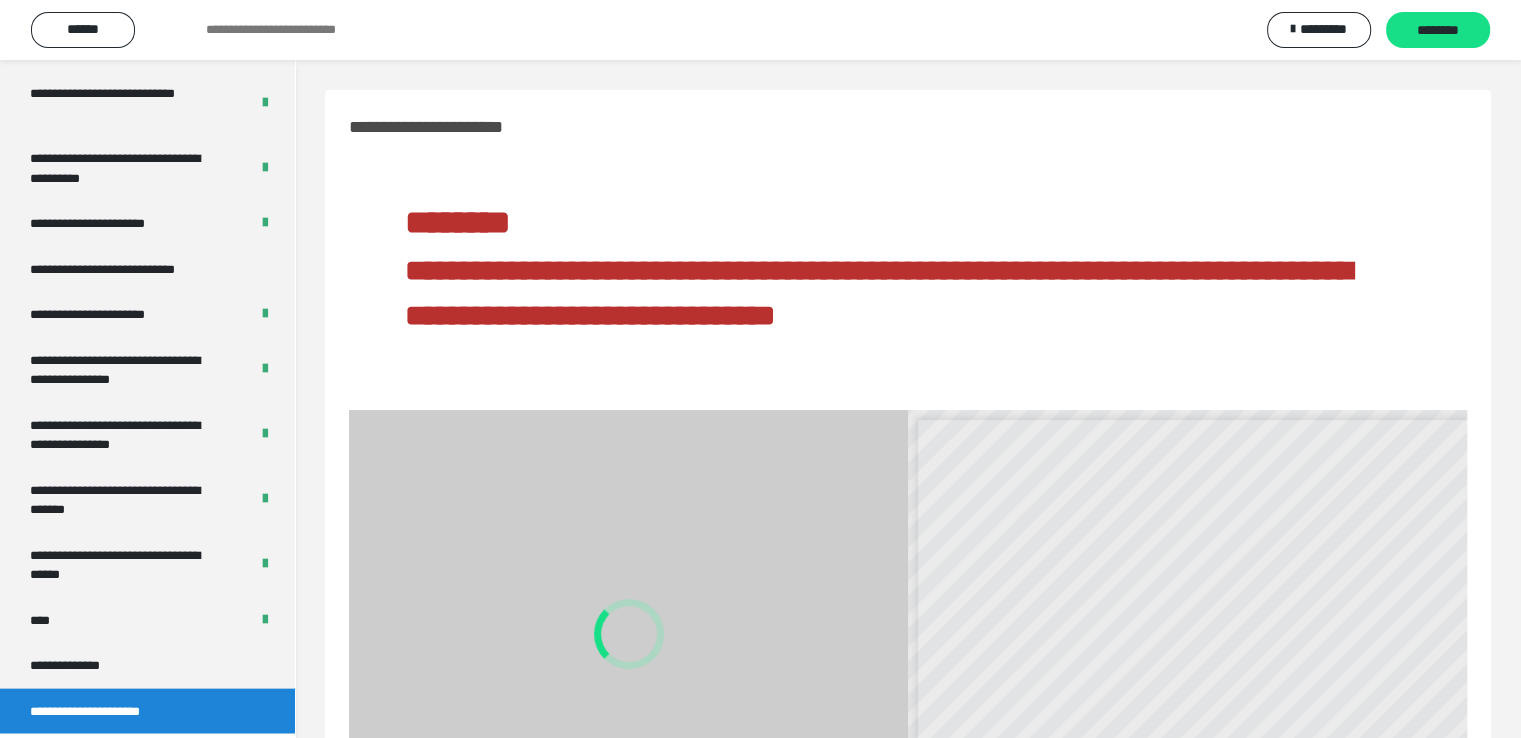 scroll, scrollTop: 8, scrollLeft: 0, axis: vertical 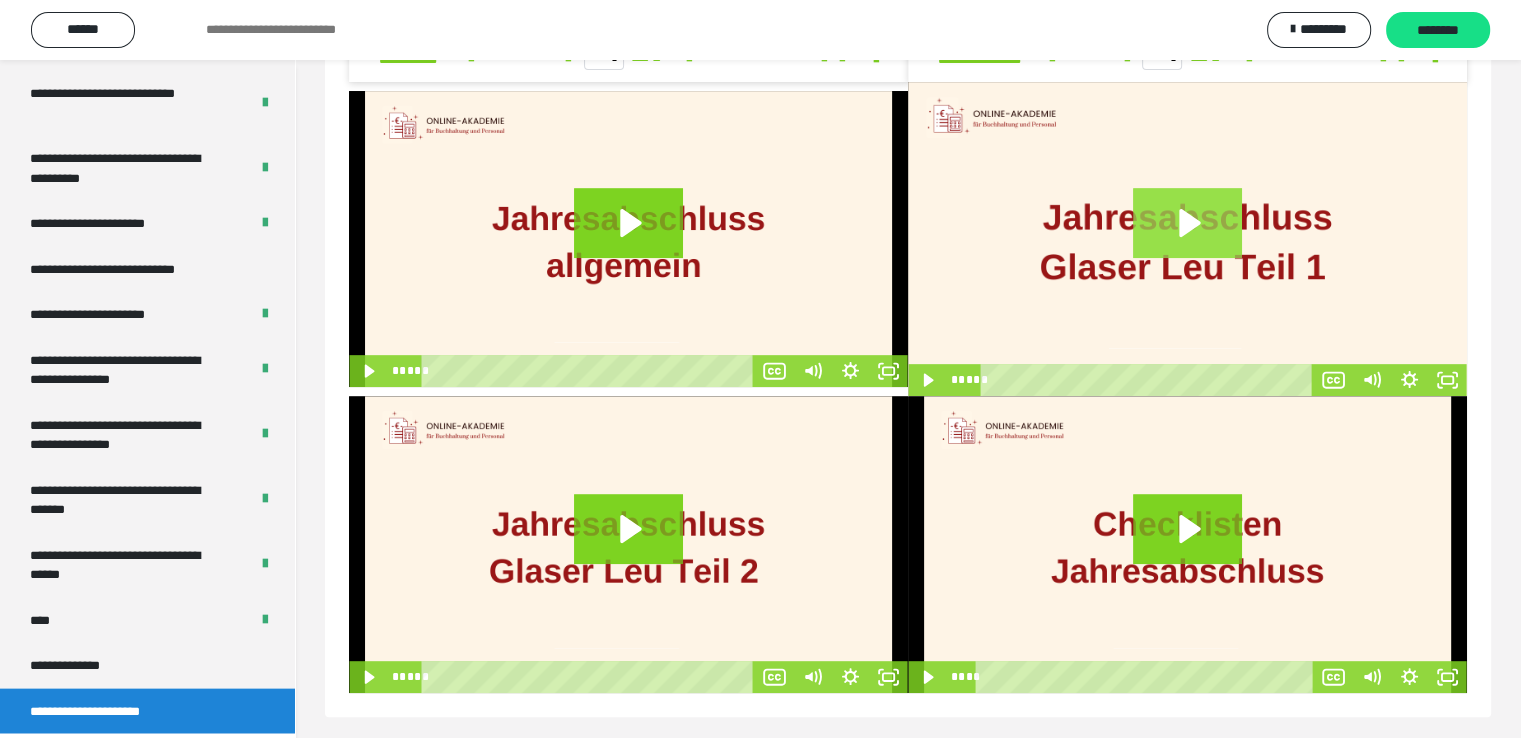 click 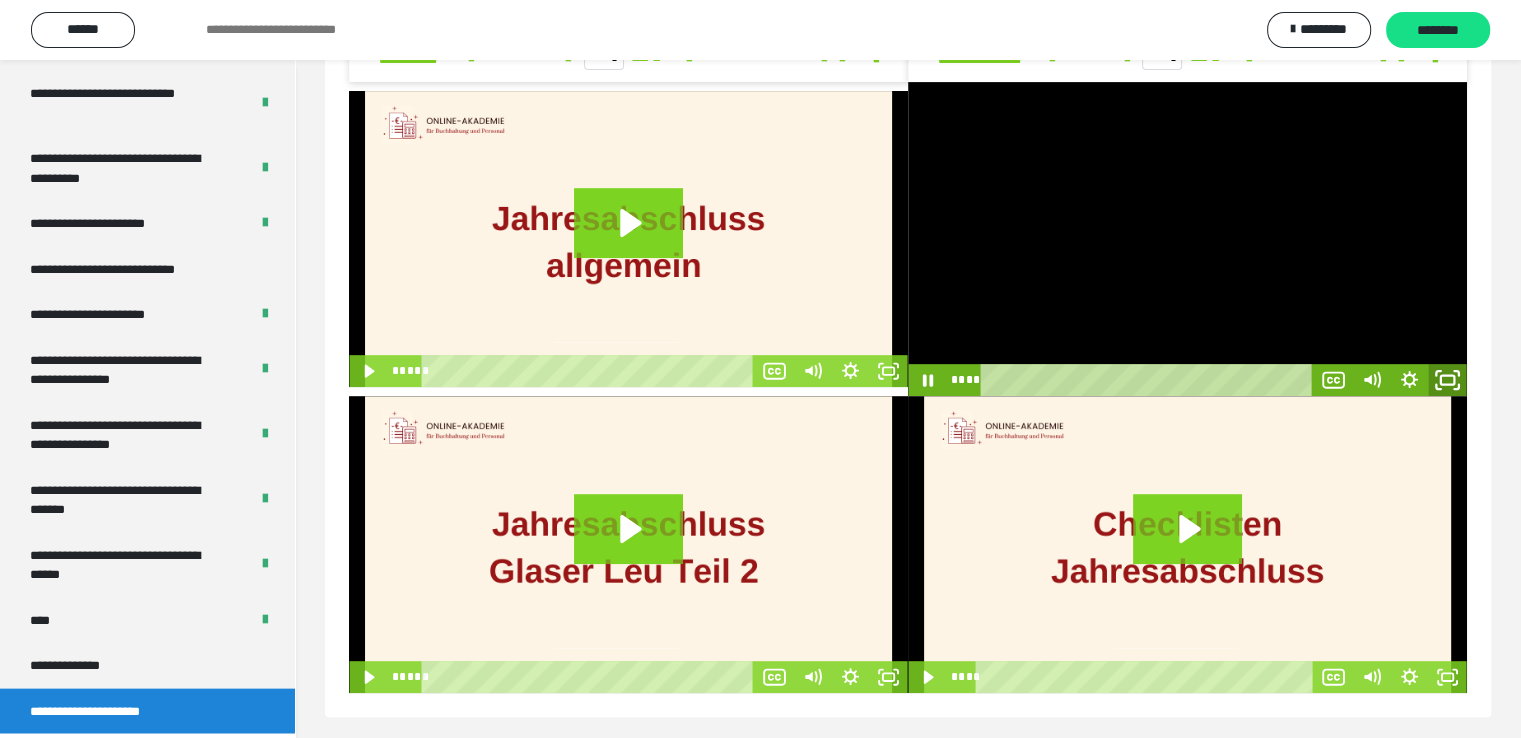 click 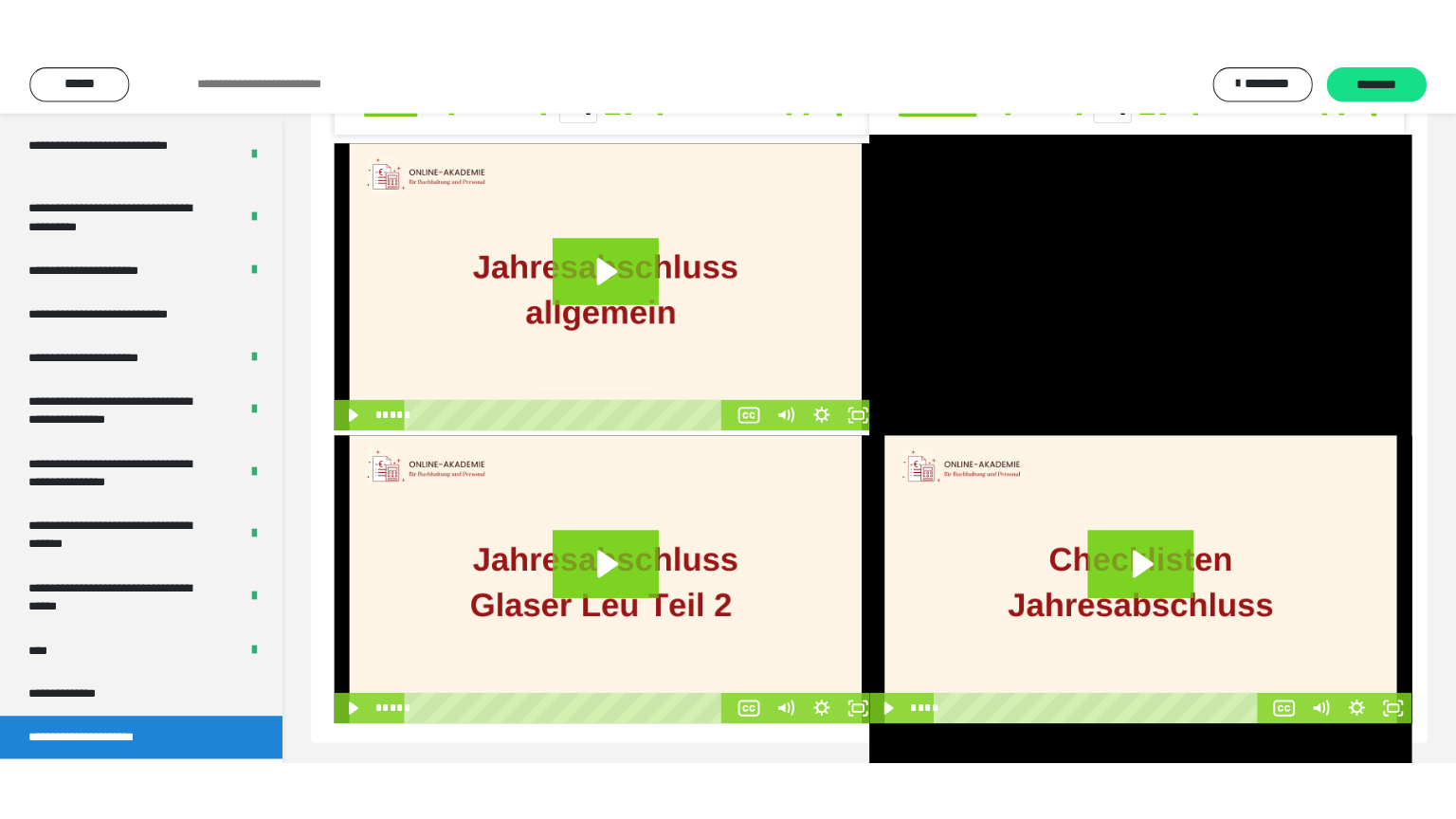 scroll, scrollTop: 682, scrollLeft: 0, axis: vertical 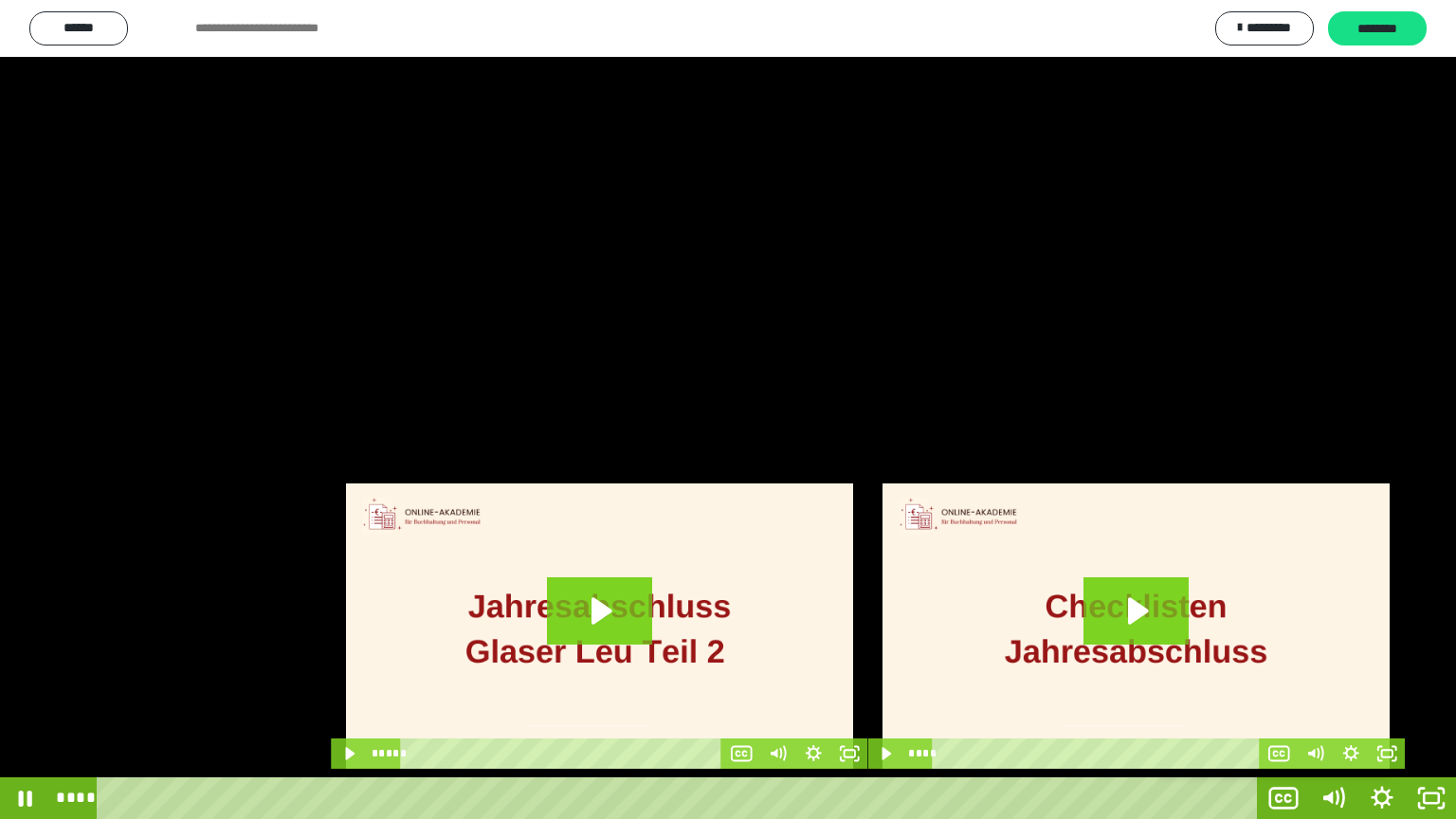 click at bounding box center (728, 410) 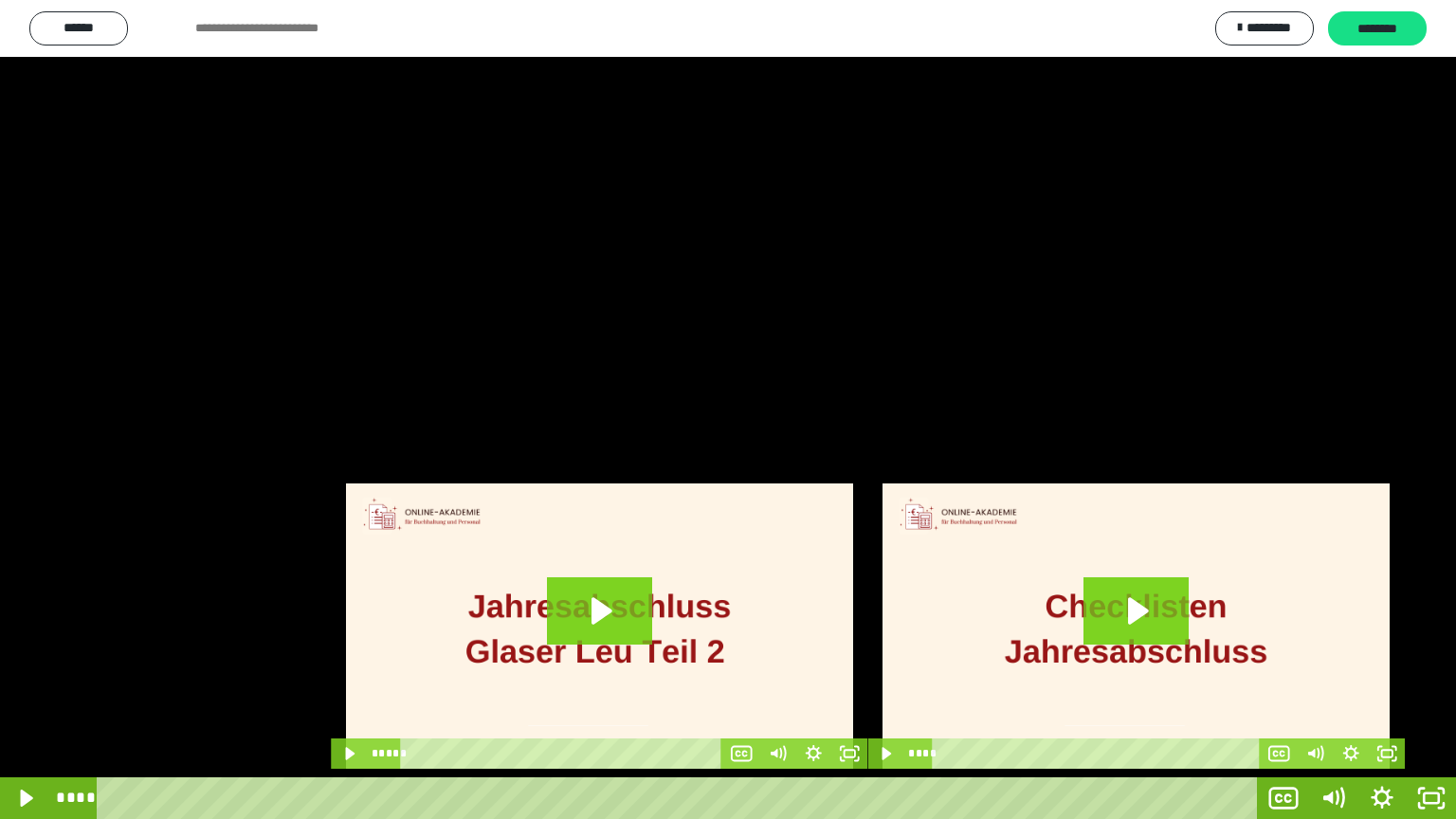 click at bounding box center [728, 410] 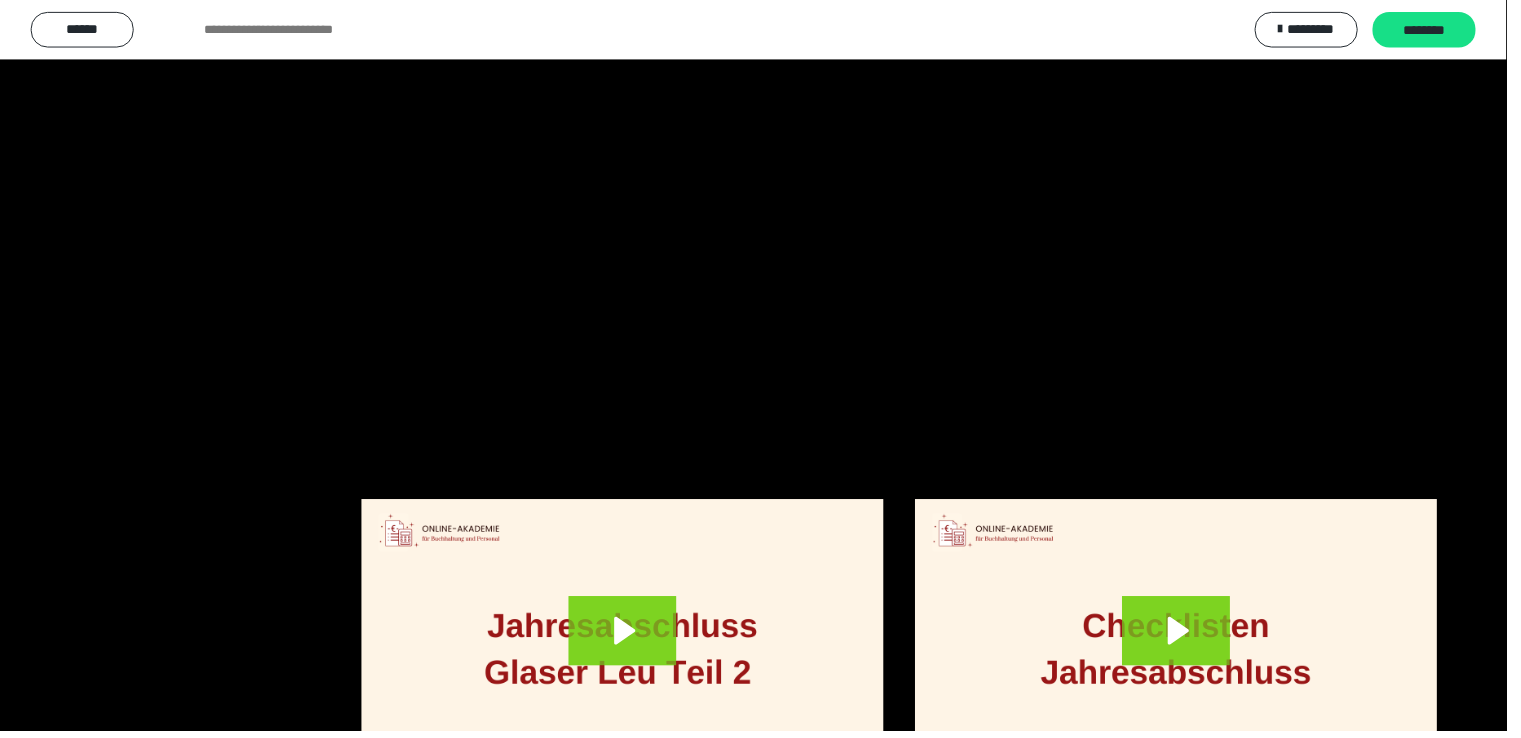 scroll, scrollTop: 4196, scrollLeft: 0, axis: vertical 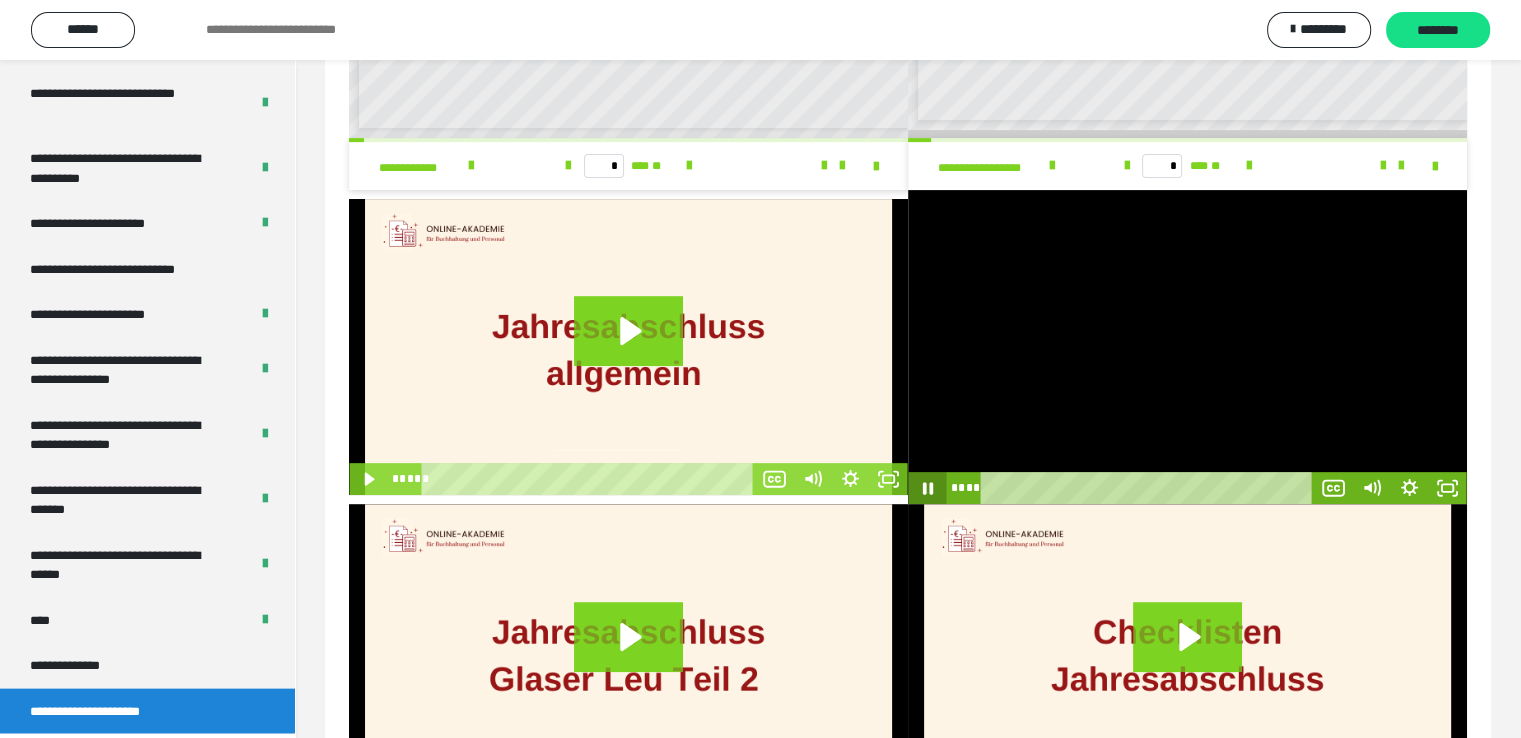 click 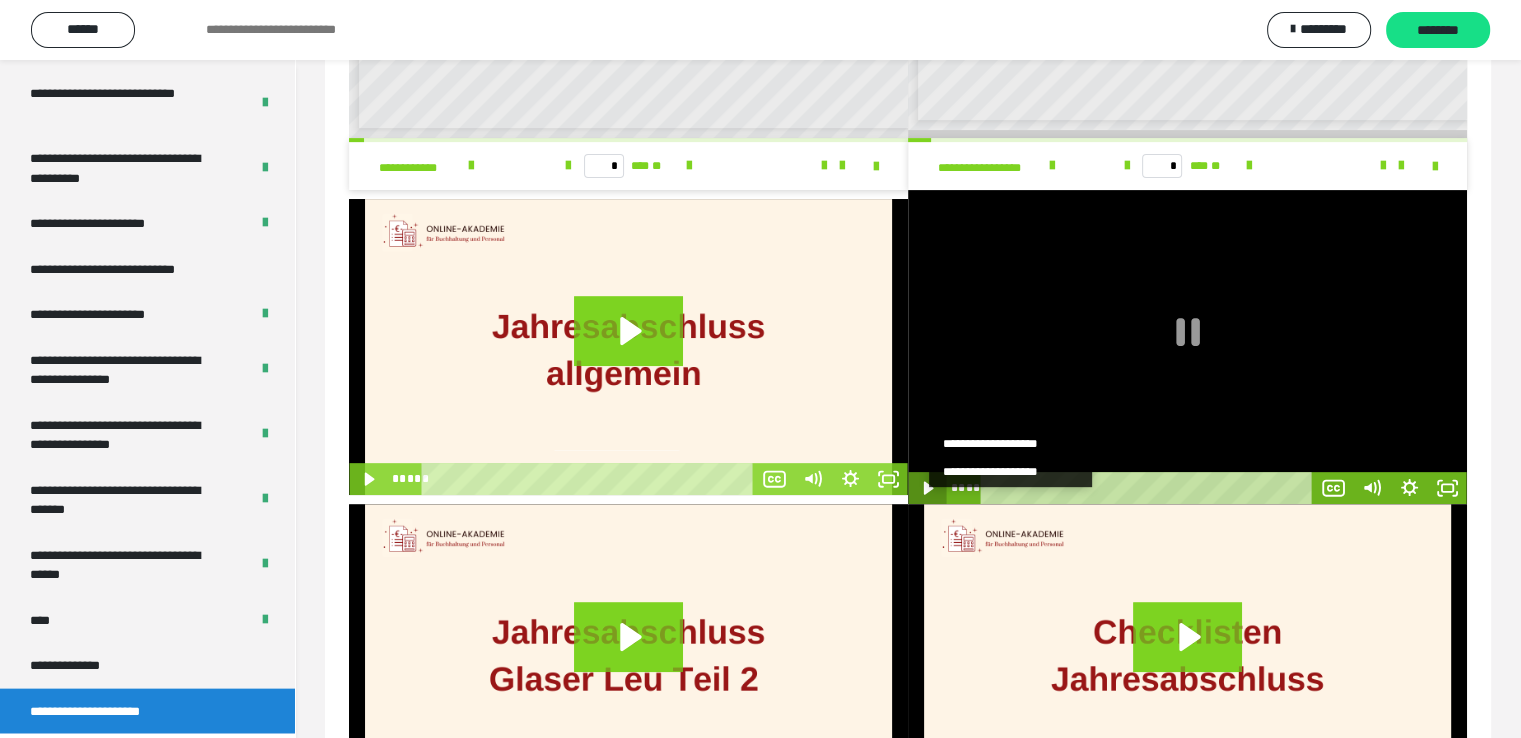 scroll, scrollTop: 0, scrollLeft: 0, axis: both 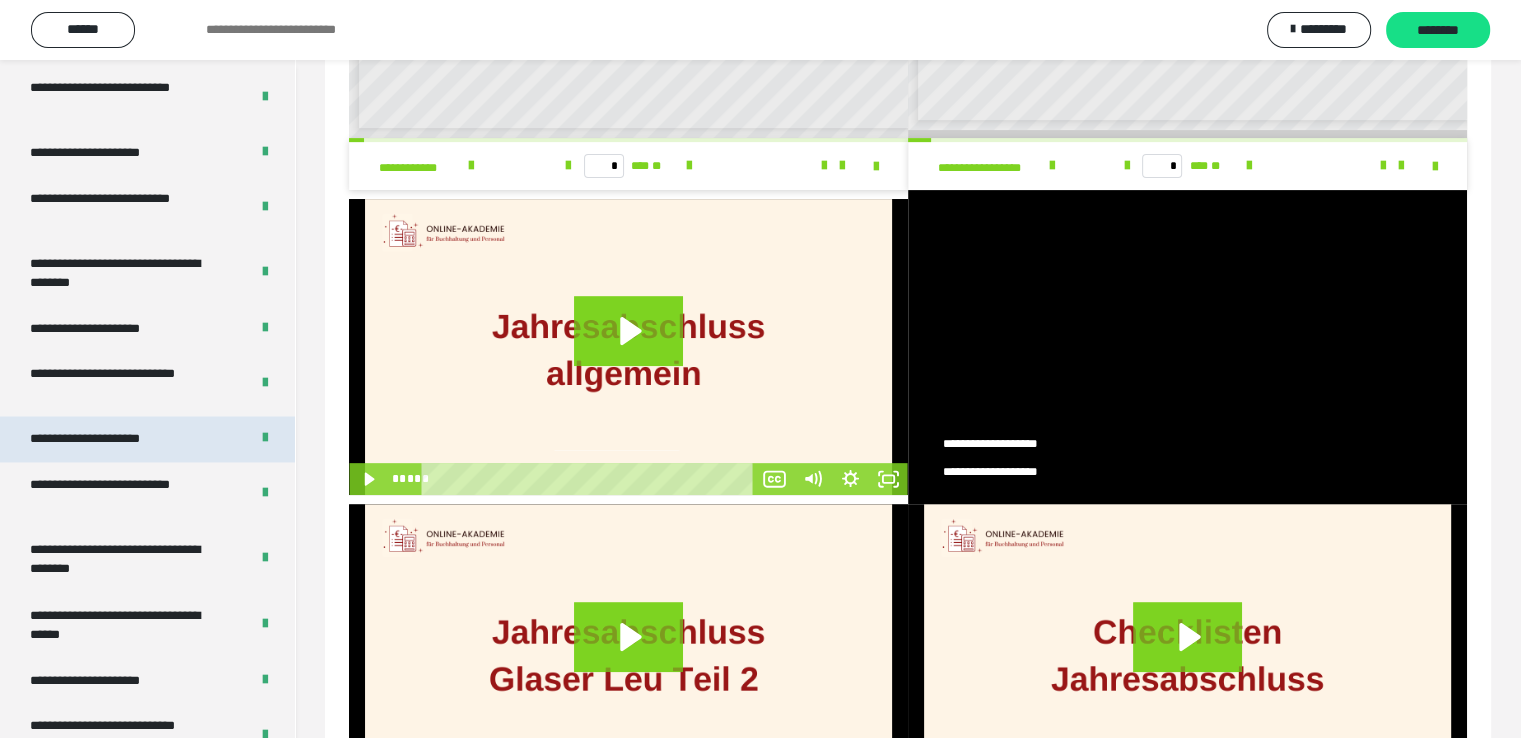 click on "**********" at bounding box center [108, 439] 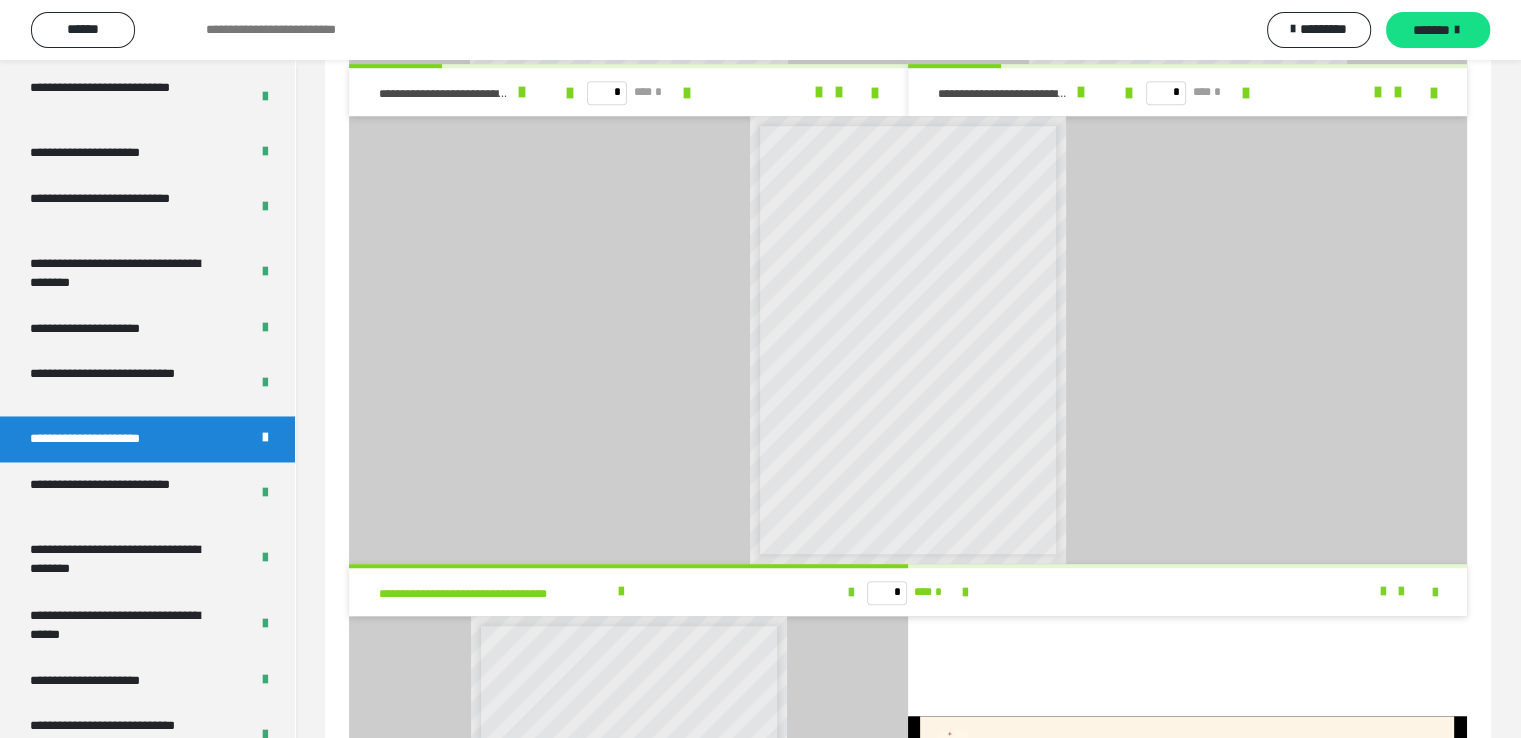 scroll, scrollTop: 1256, scrollLeft: 0, axis: vertical 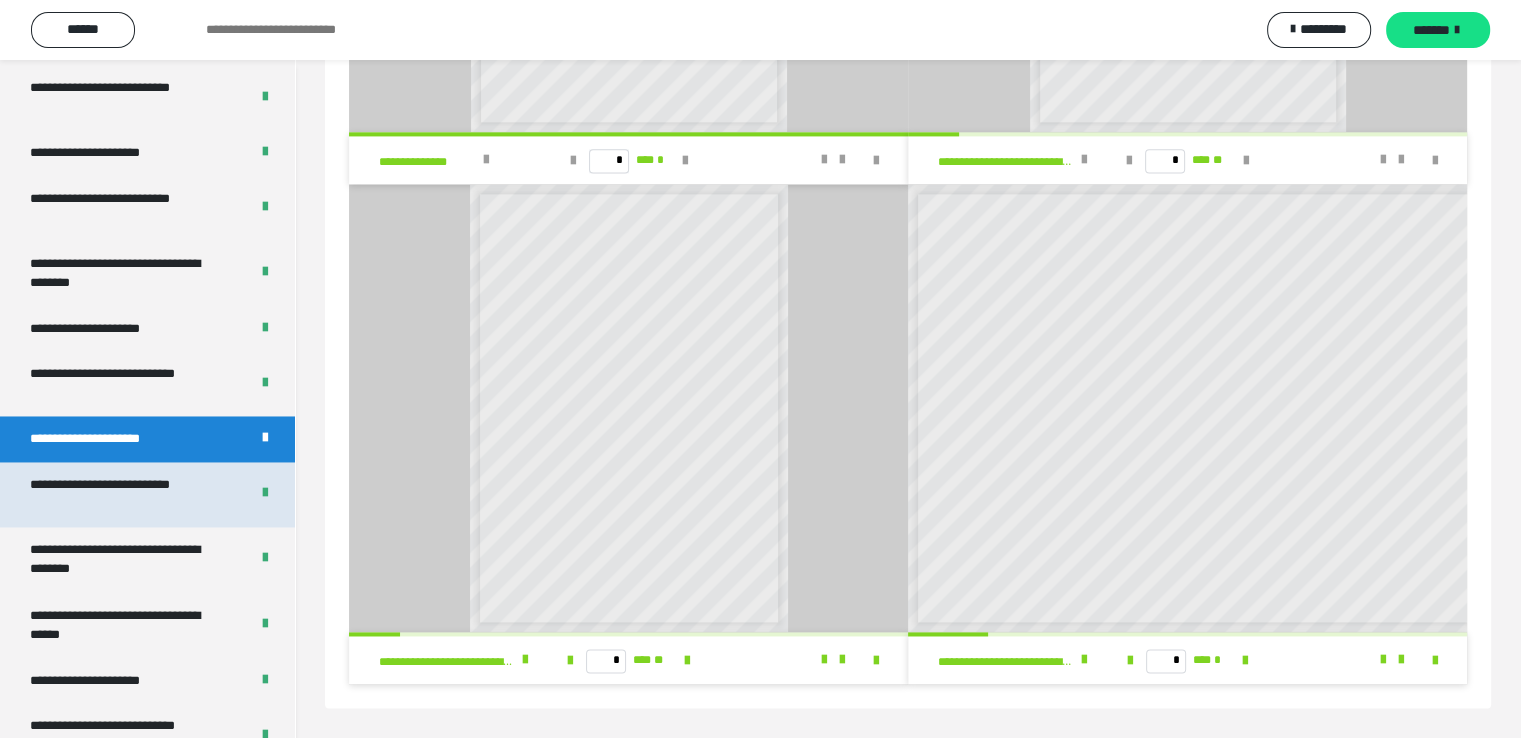 click on "**********" at bounding box center (124, 494) 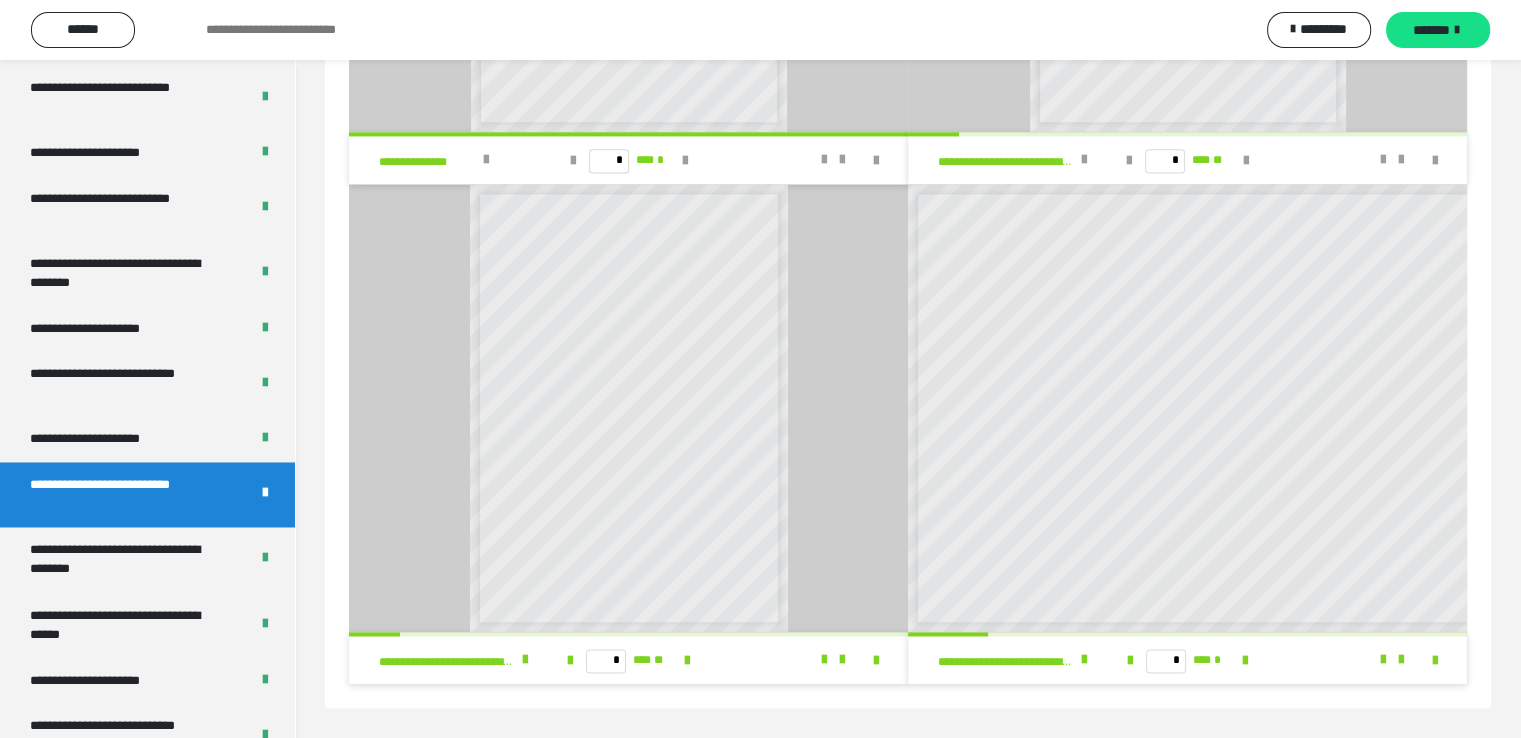 scroll, scrollTop: 0, scrollLeft: 0, axis: both 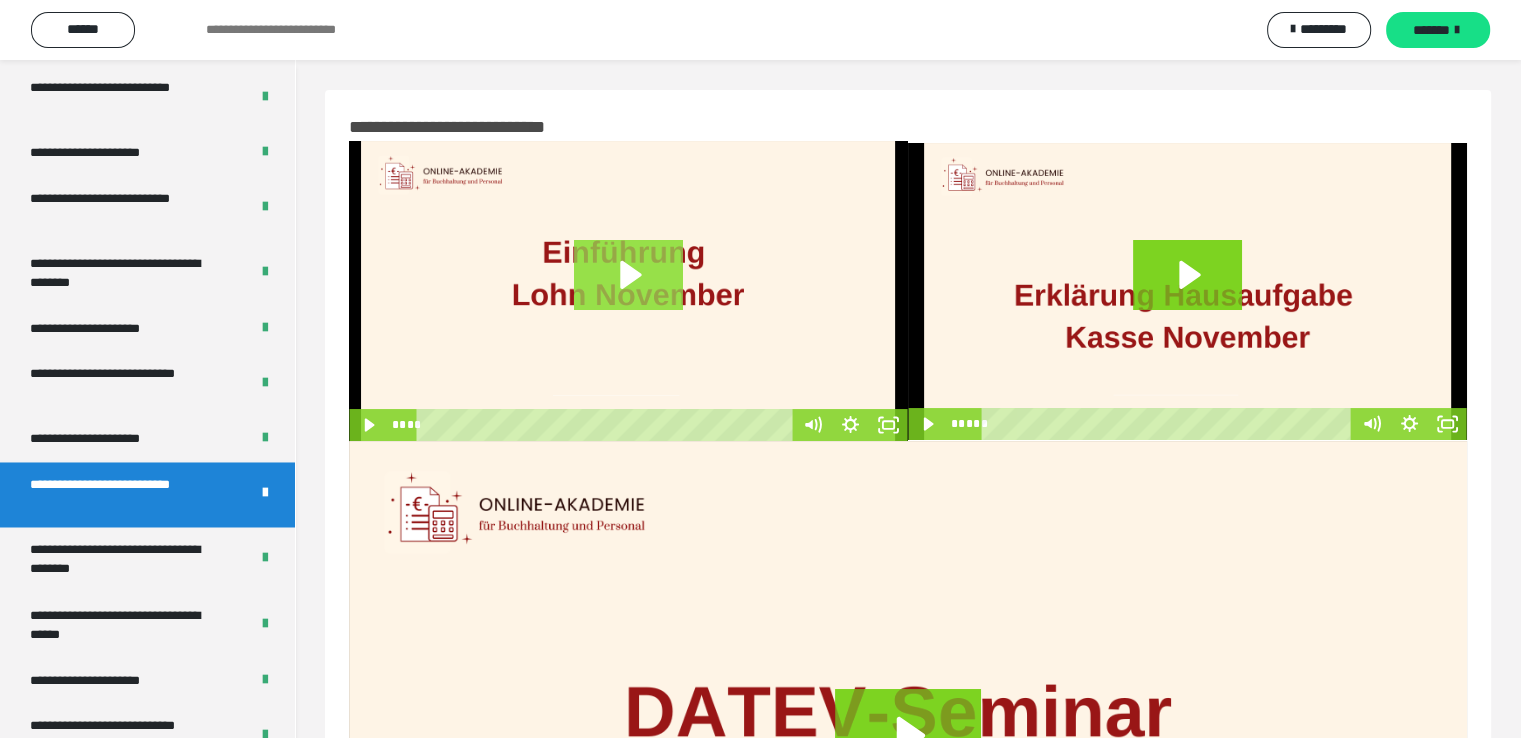 click 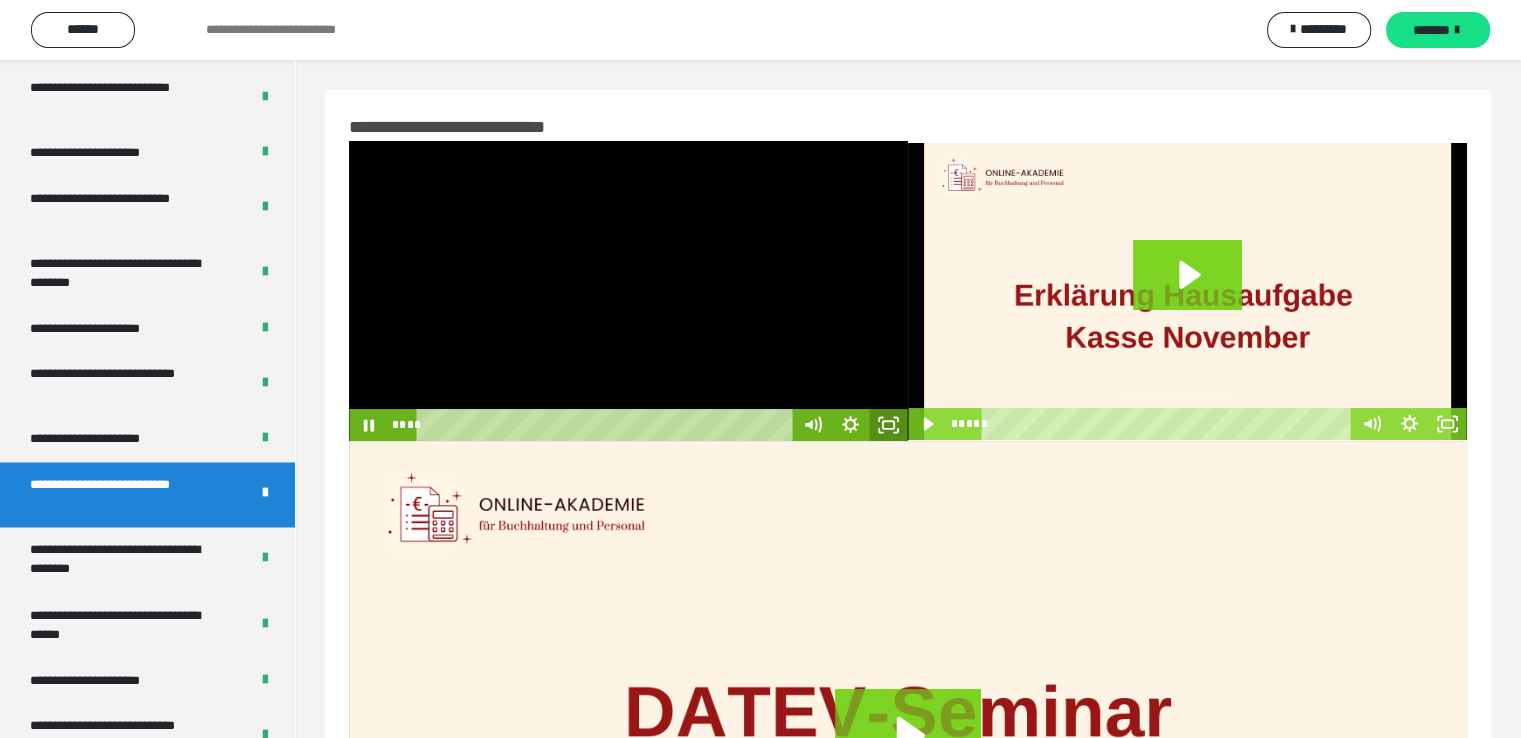click 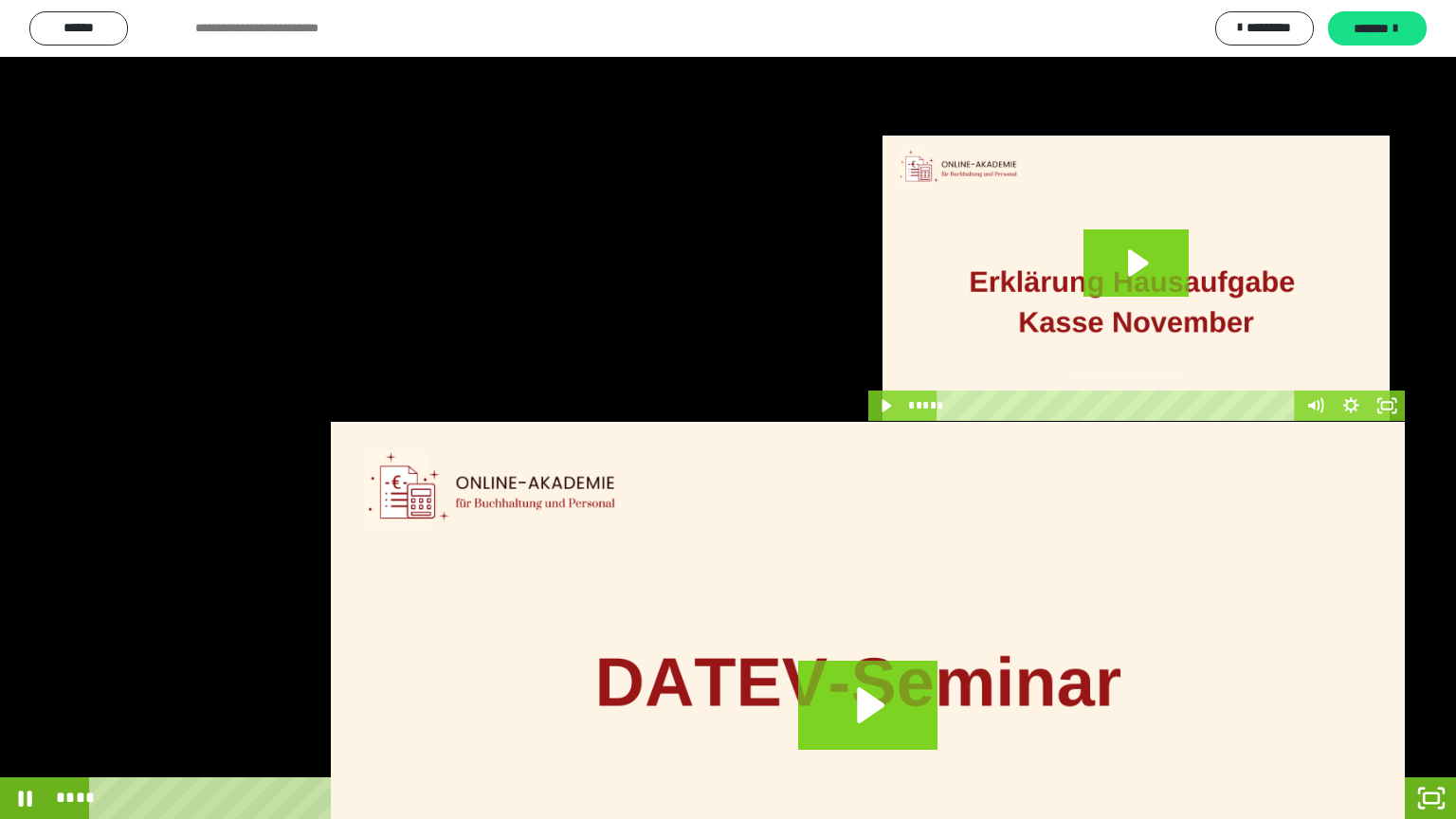 click at bounding box center (728, 410) 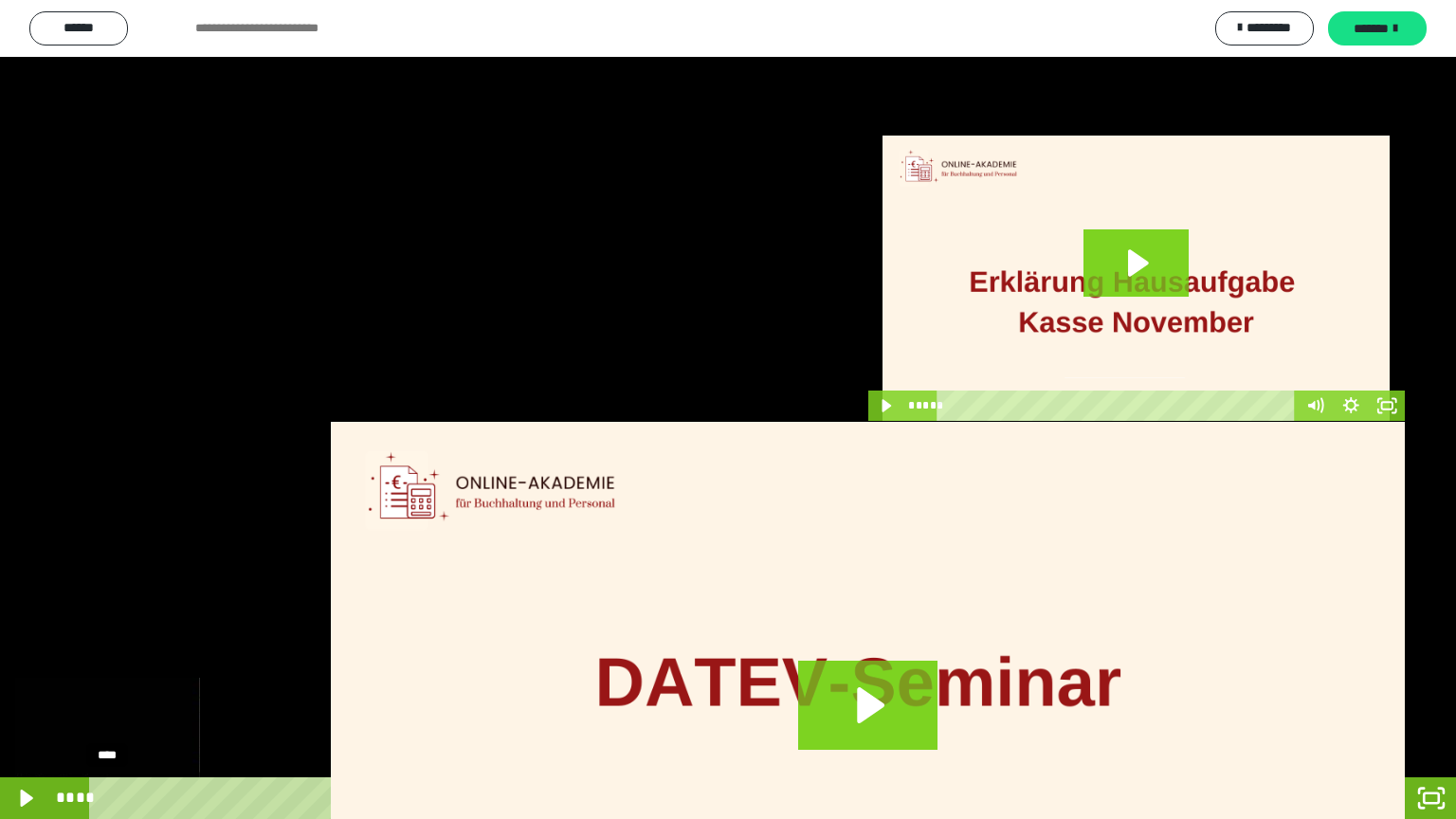 drag, startPoint x: 130, startPoint y: 798, endPoint x: 101, endPoint y: 799, distance: 29.017236 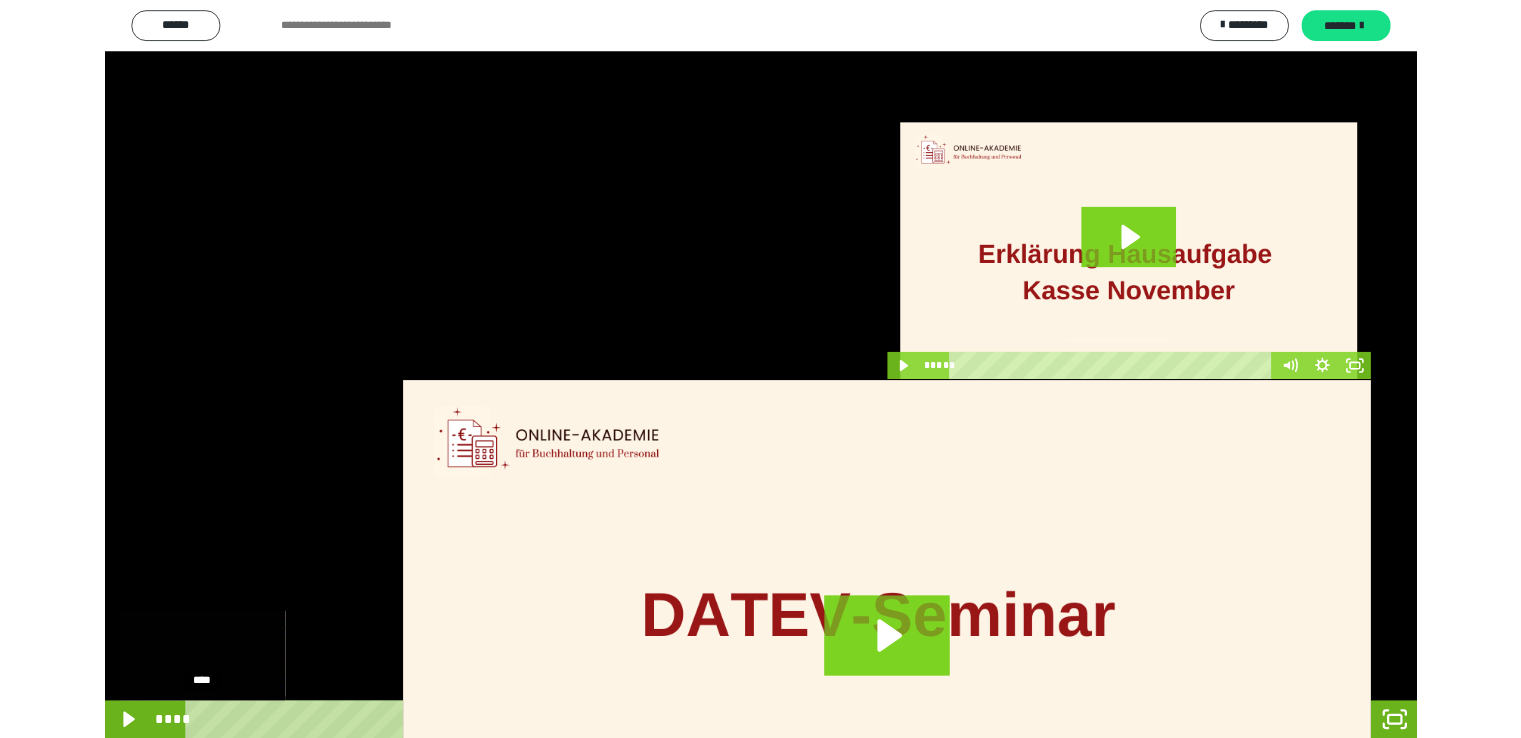 scroll, scrollTop: 0, scrollLeft: 0, axis: both 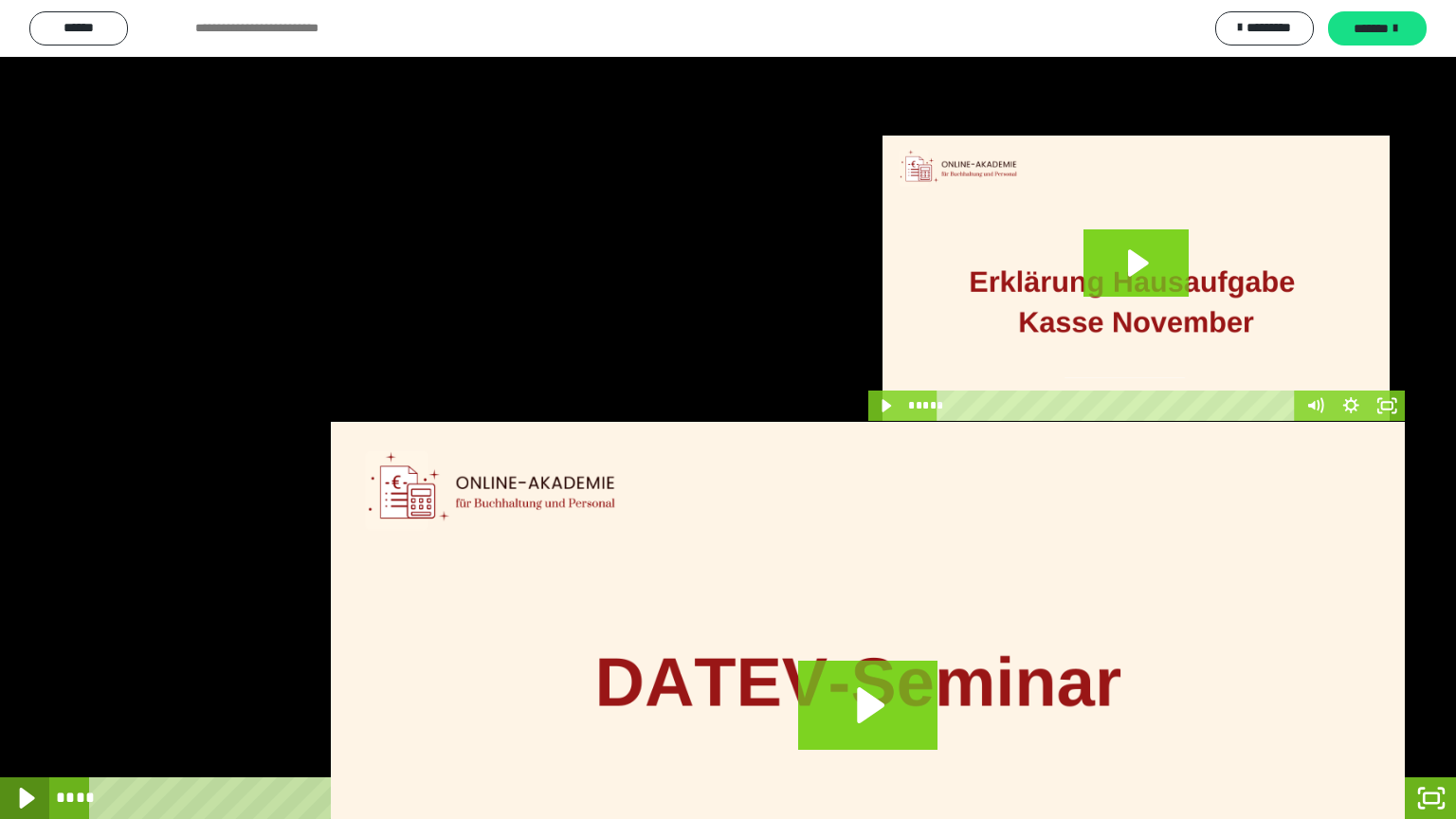 click 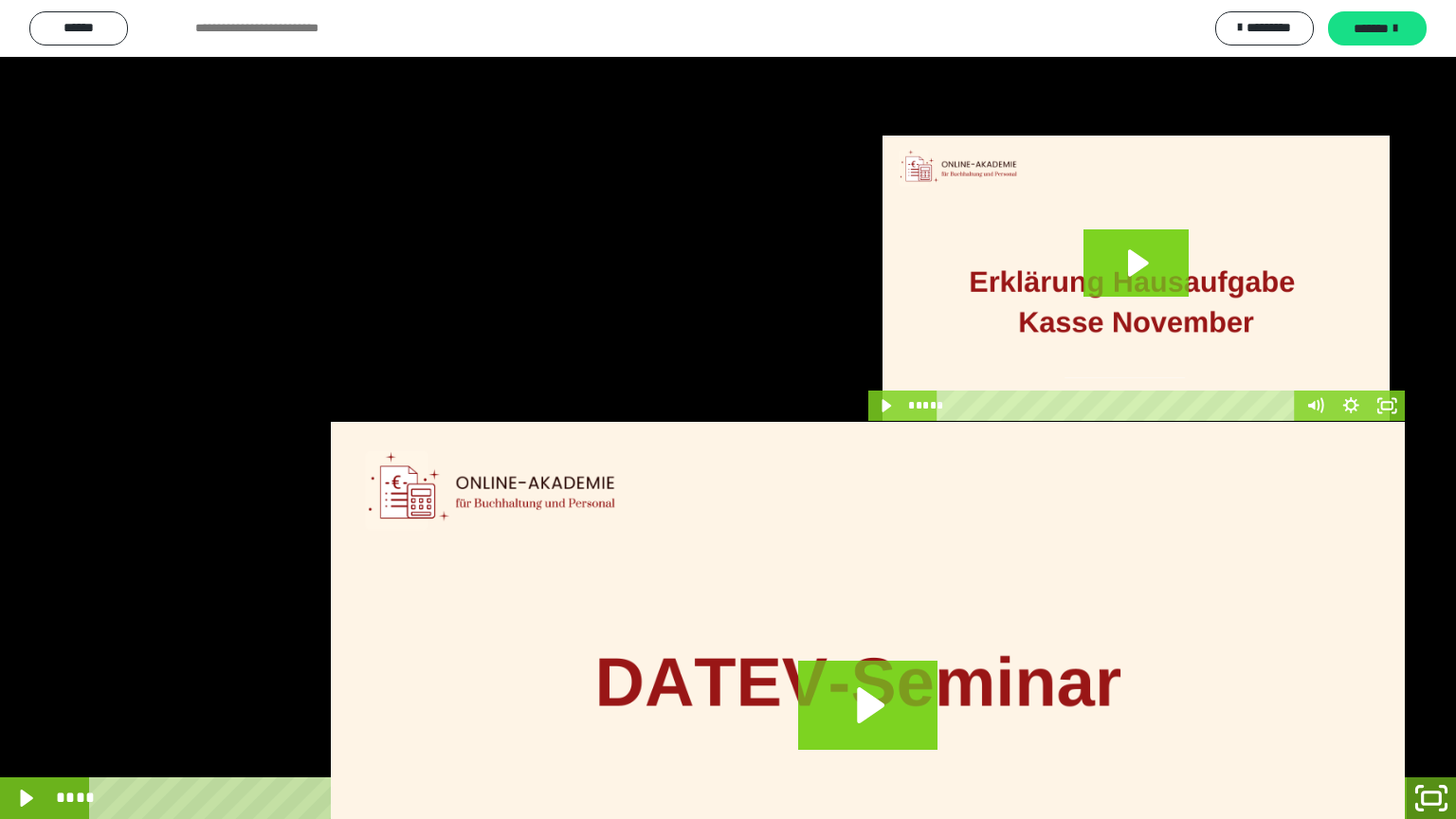 click 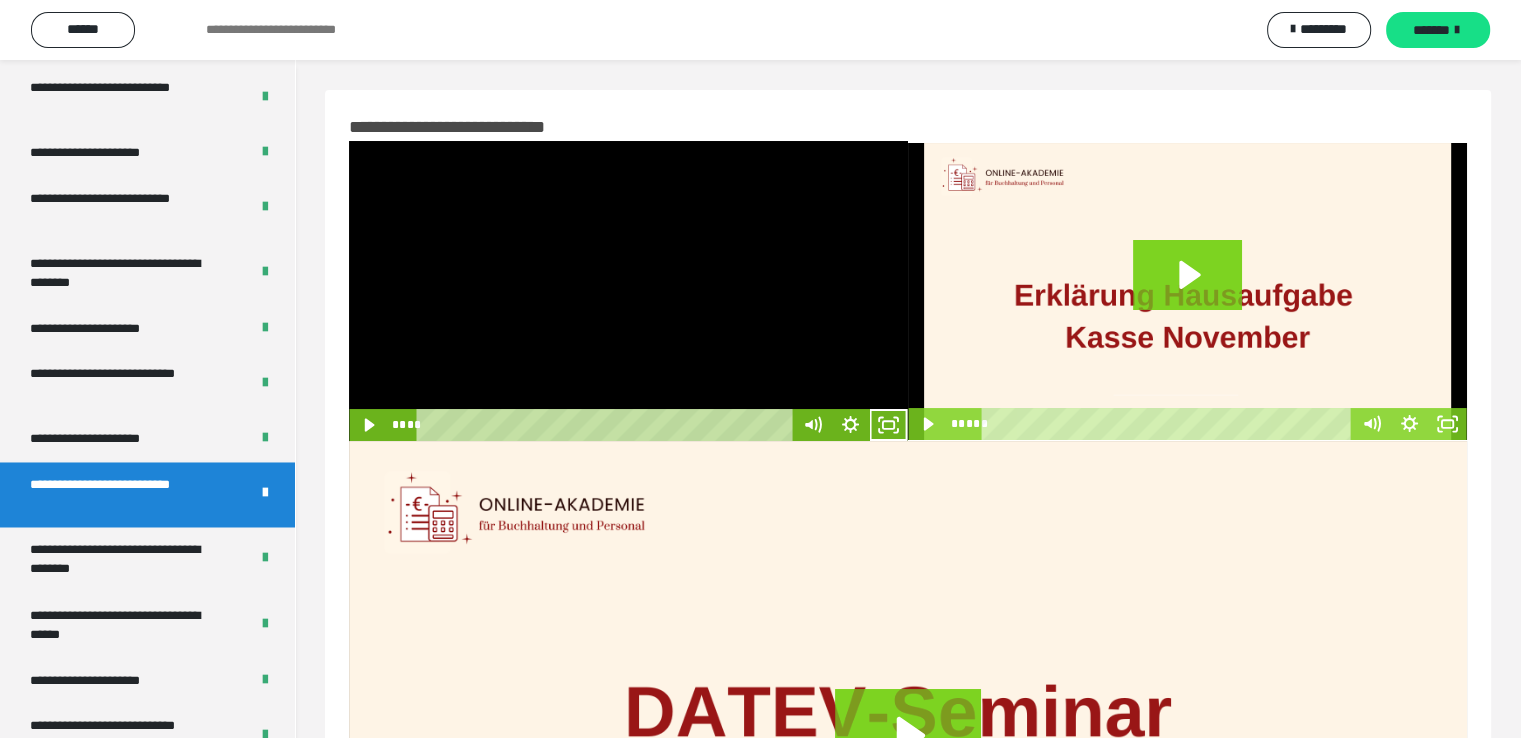 scroll, scrollTop: 0, scrollLeft: 0, axis: both 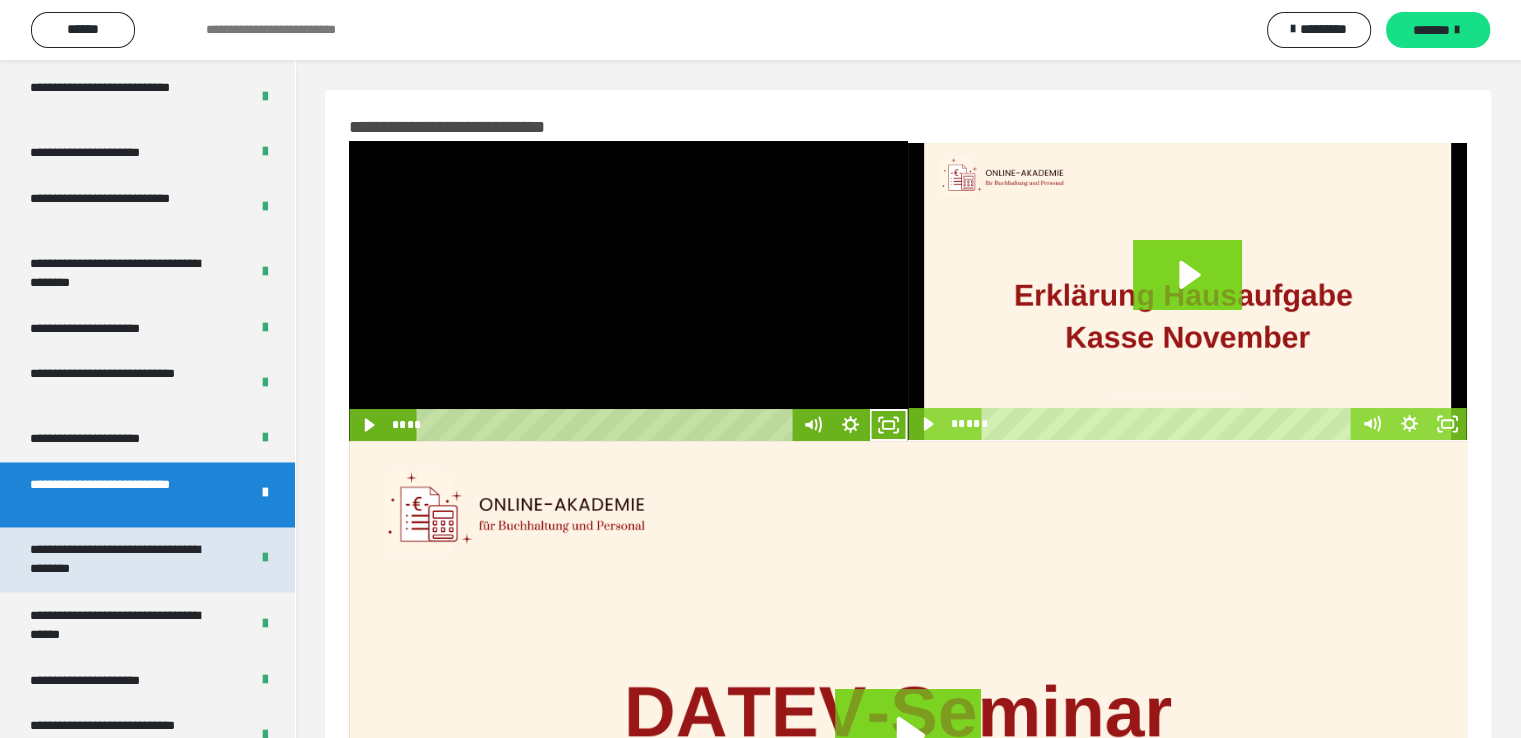 click on "**********" at bounding box center [124, 559] 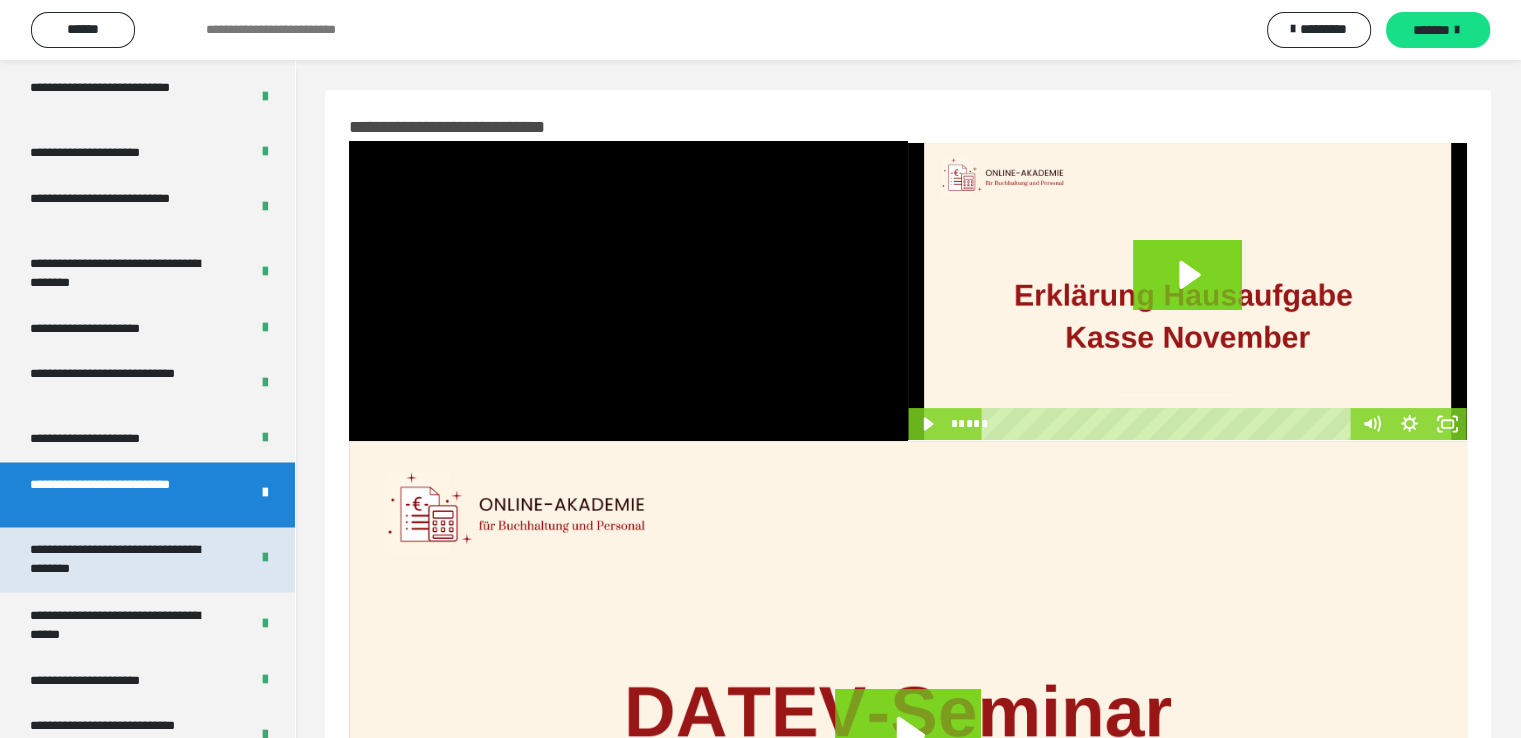 click on "**********" at bounding box center [124, 559] 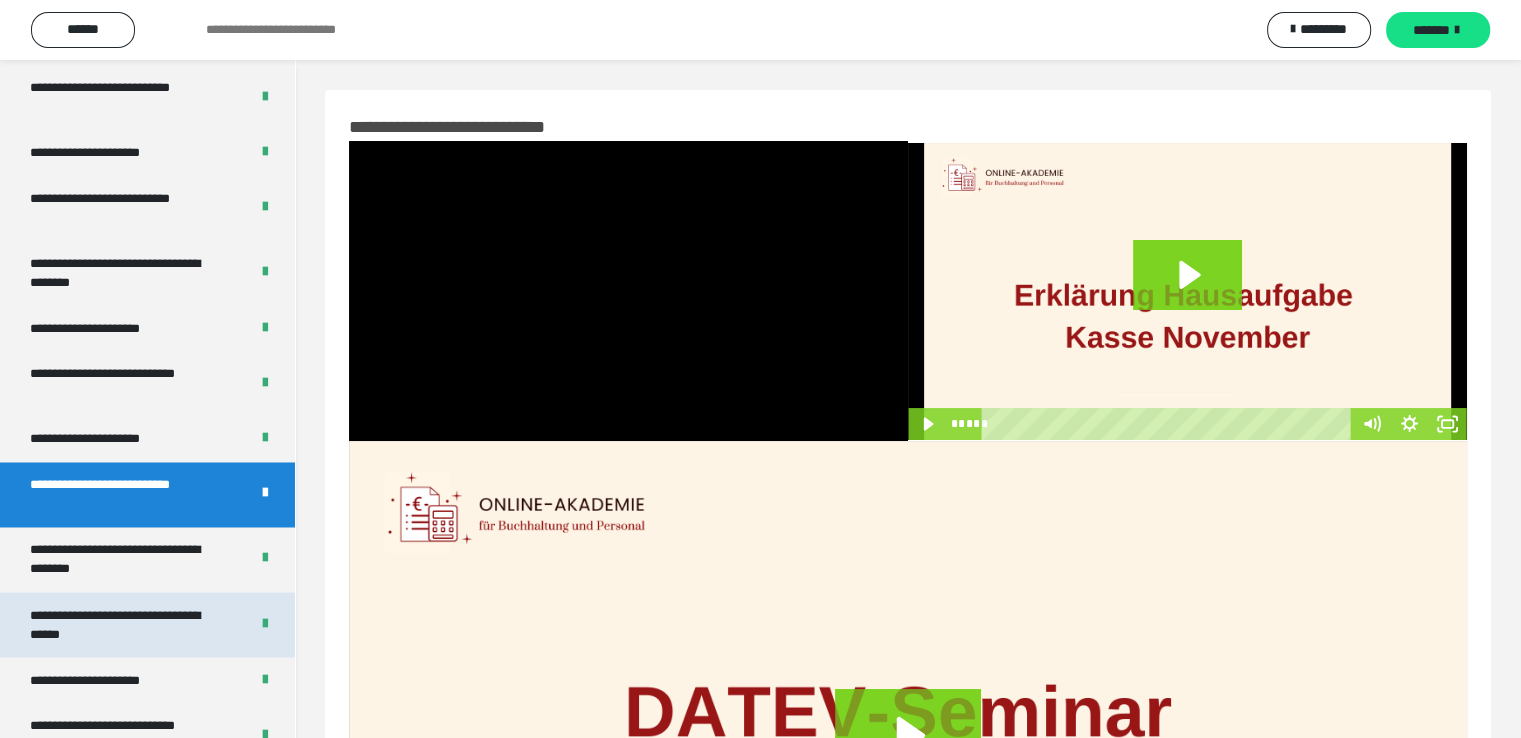 click on "**********" at bounding box center (124, 624) 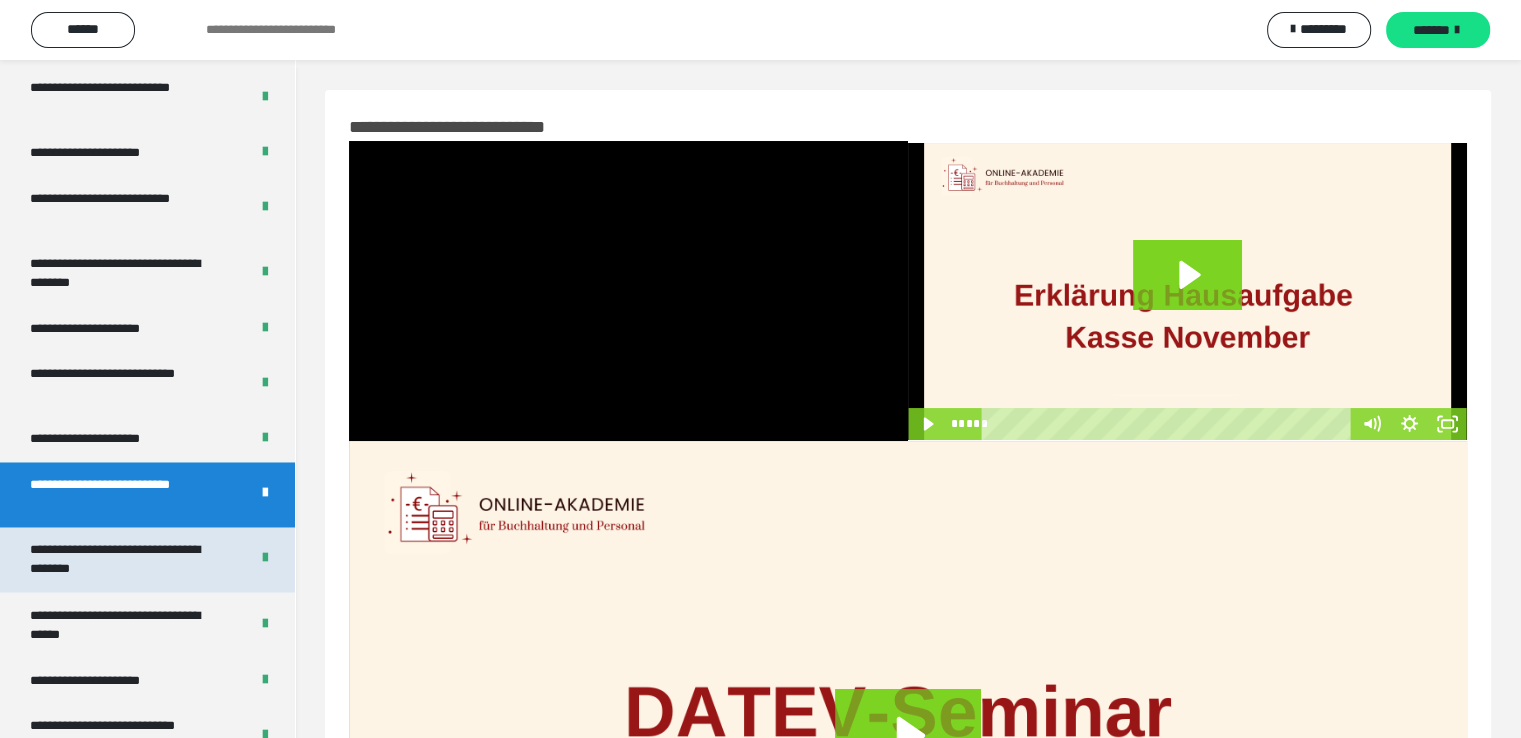 click on "**********" at bounding box center [124, 559] 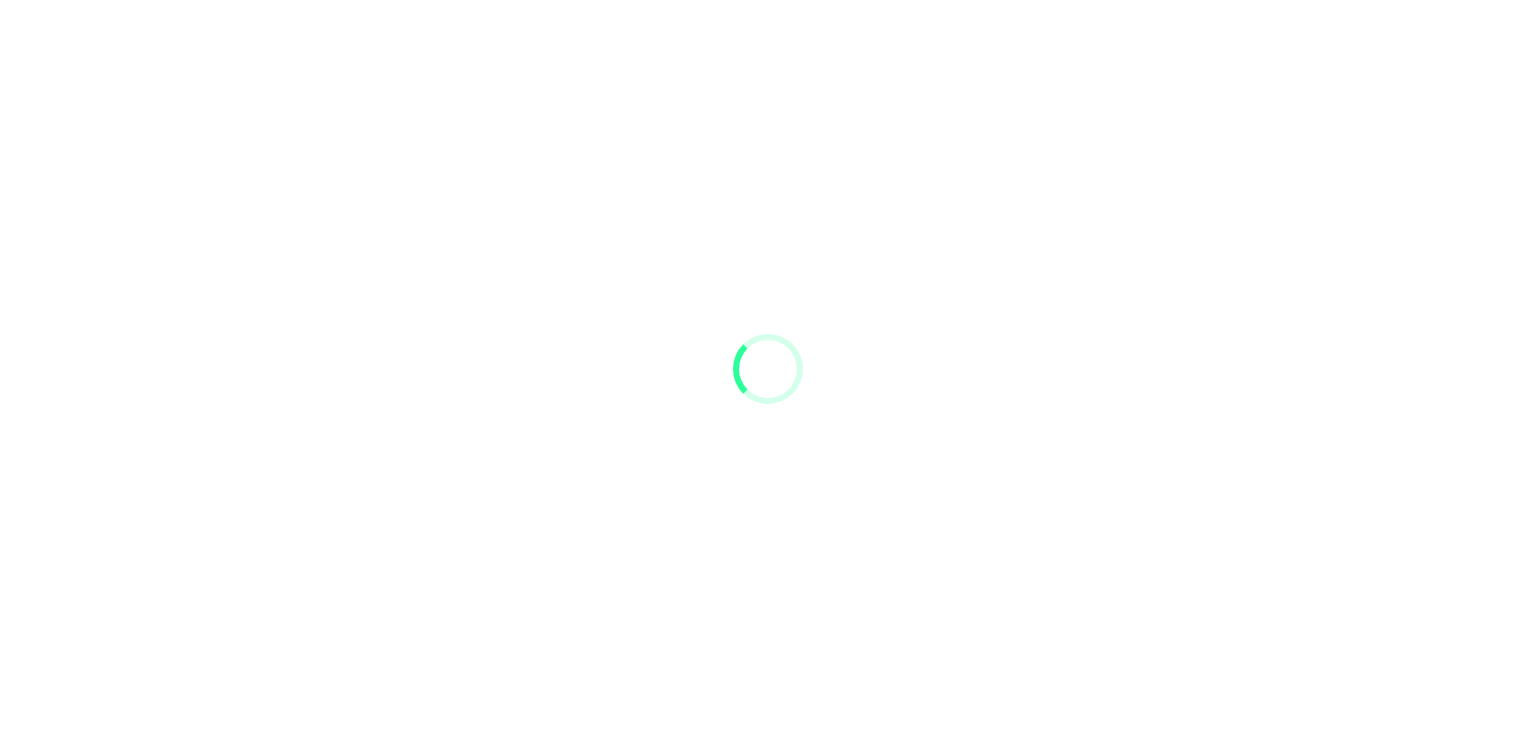 scroll, scrollTop: 0, scrollLeft: 0, axis: both 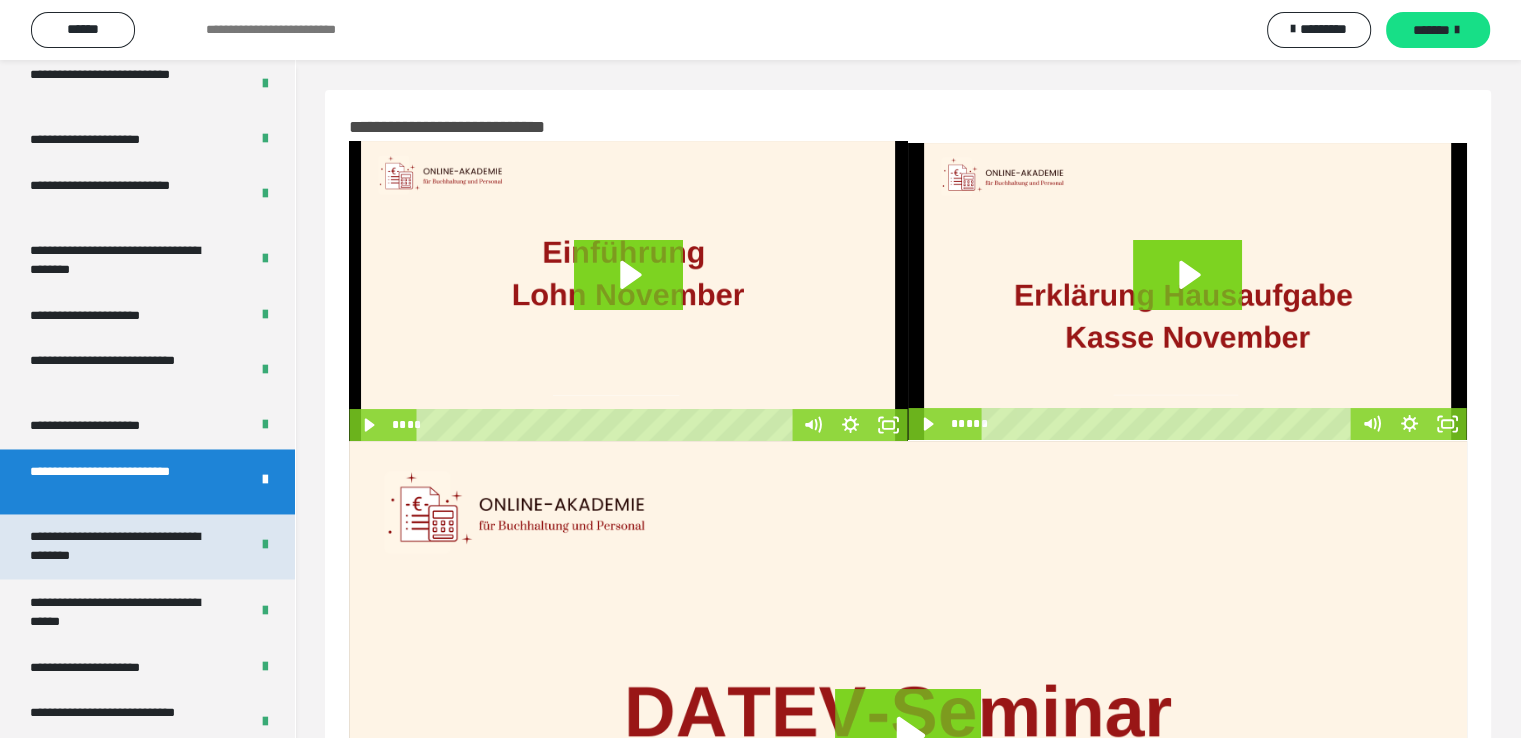 click on "**********" at bounding box center (124, 546) 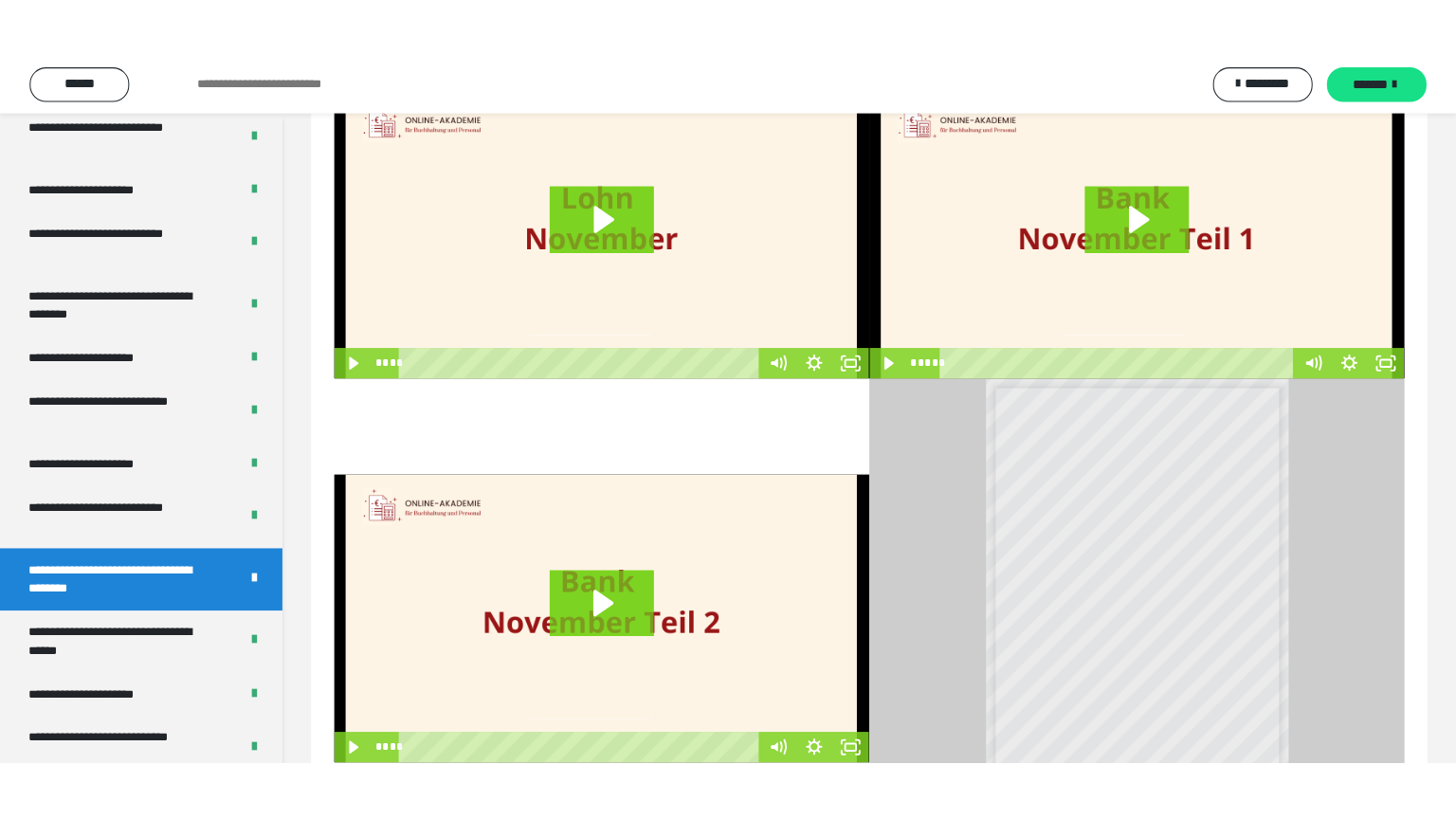 scroll, scrollTop: 0, scrollLeft: 0, axis: both 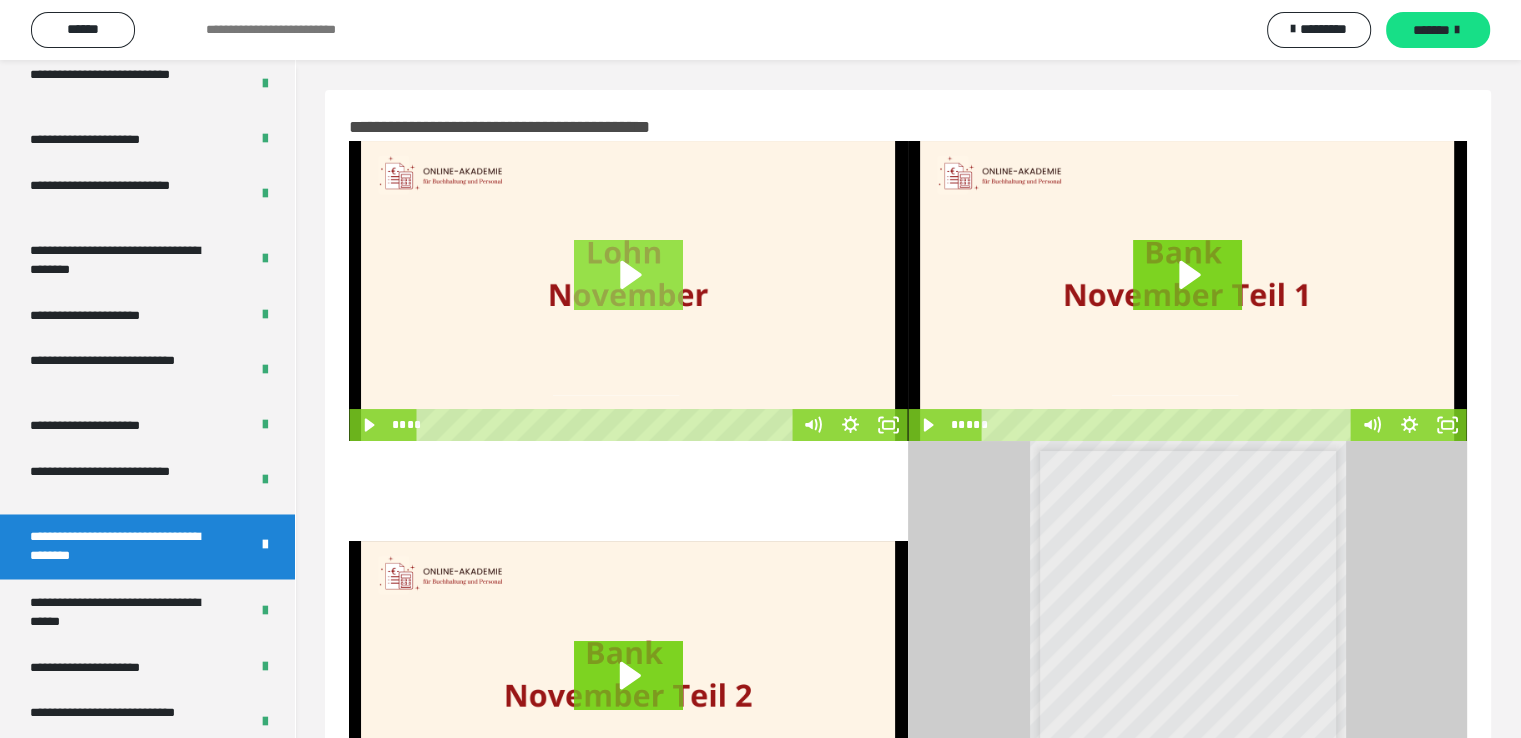 click 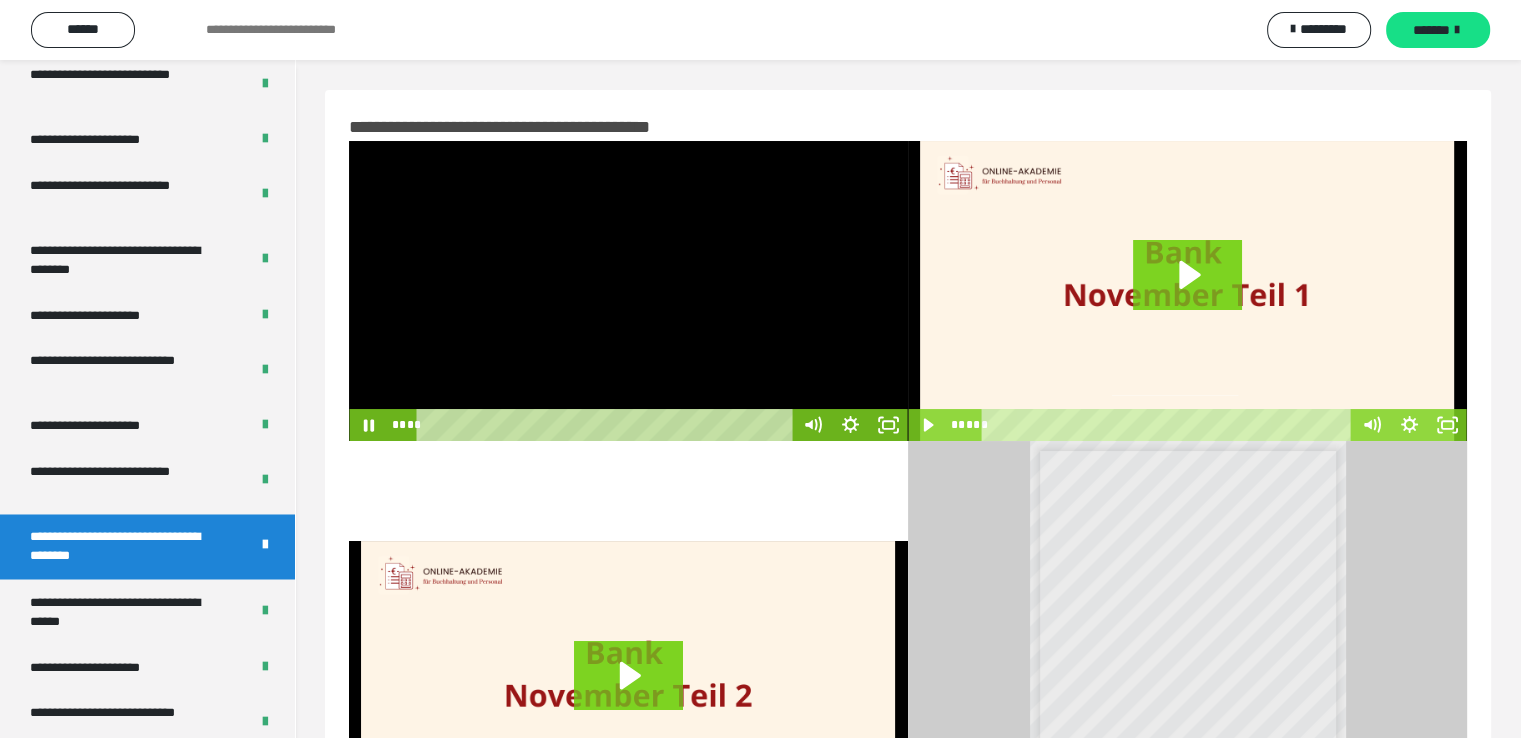 drag, startPoint x: 459, startPoint y: 425, endPoint x: 399, endPoint y: 429, distance: 60.133186 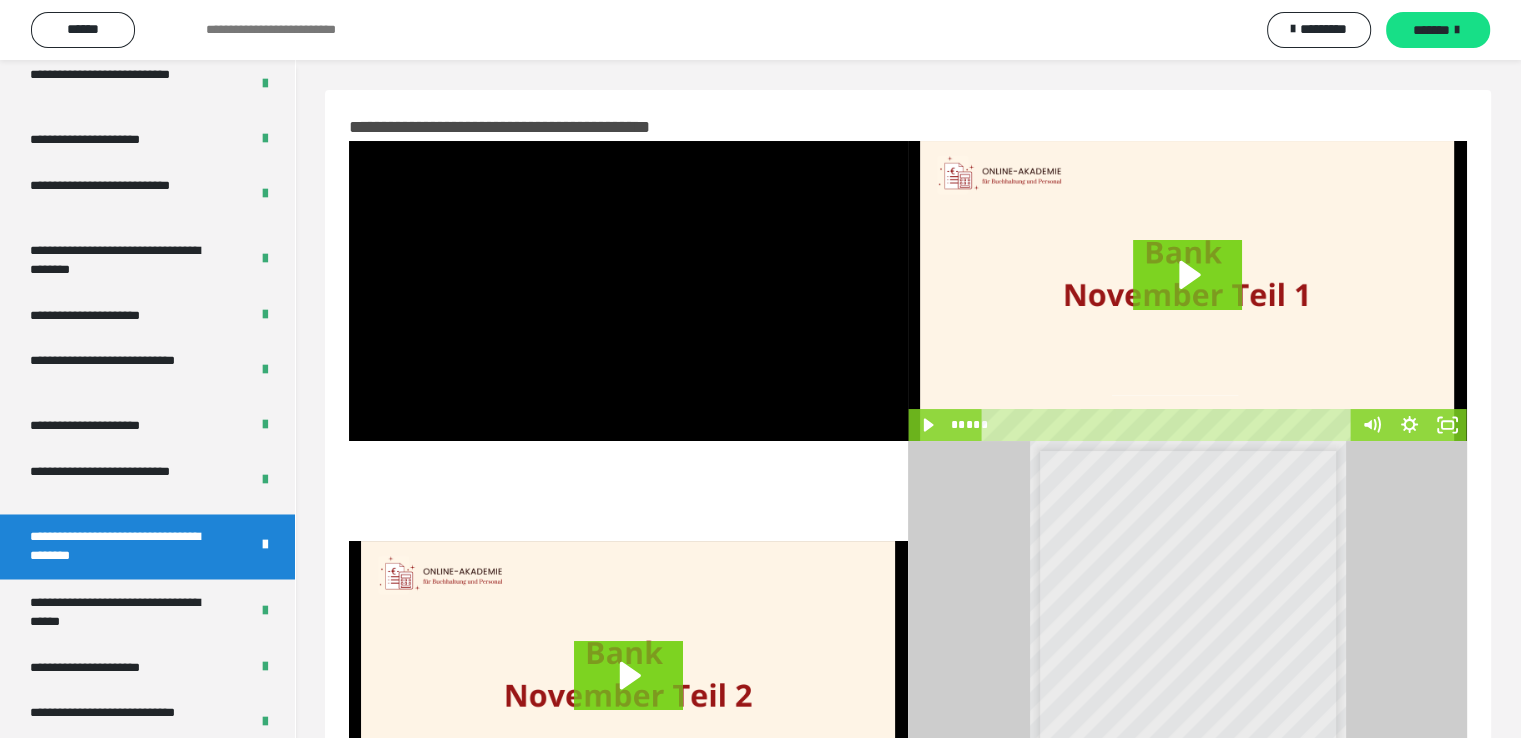 click at bounding box center (628, 291) 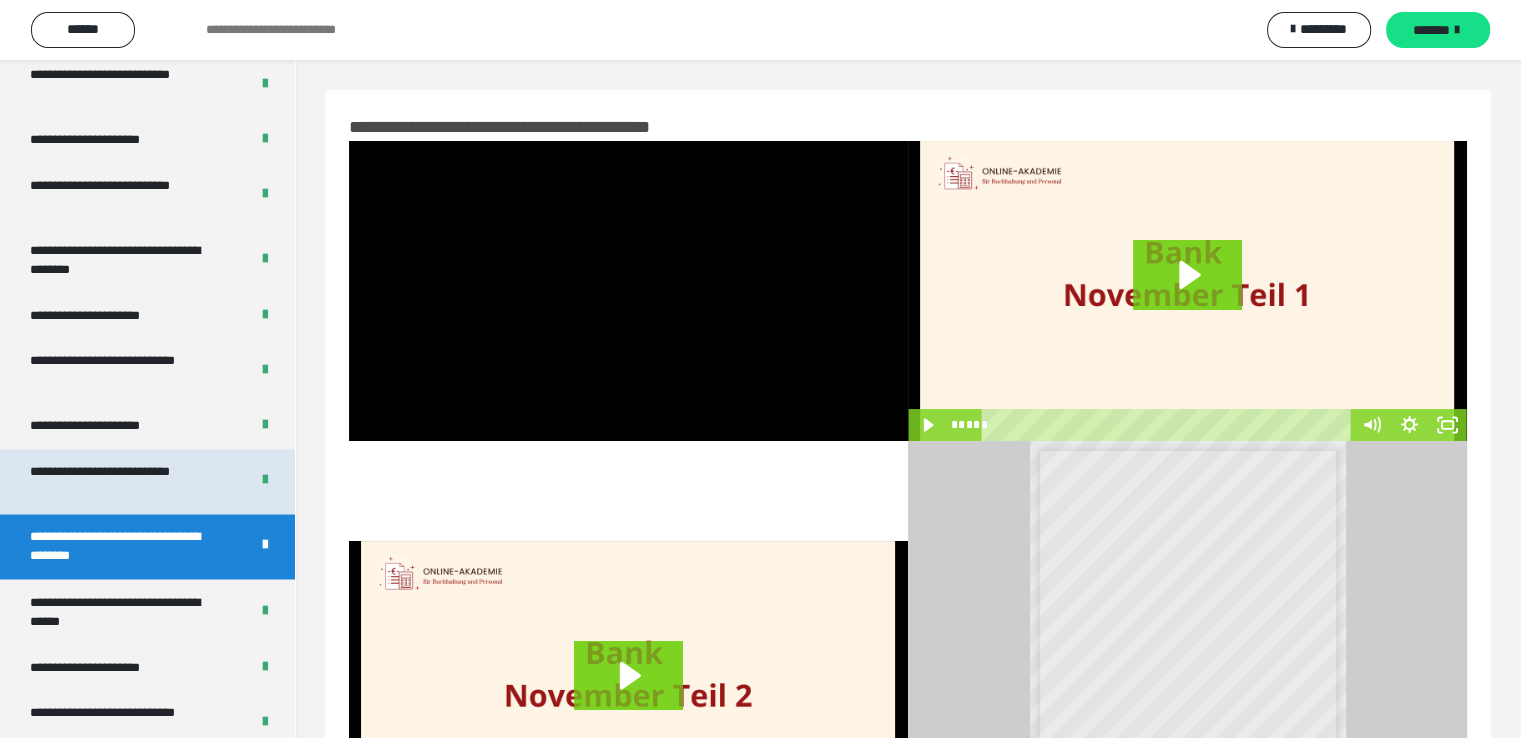 click on "**********" at bounding box center (124, 481) 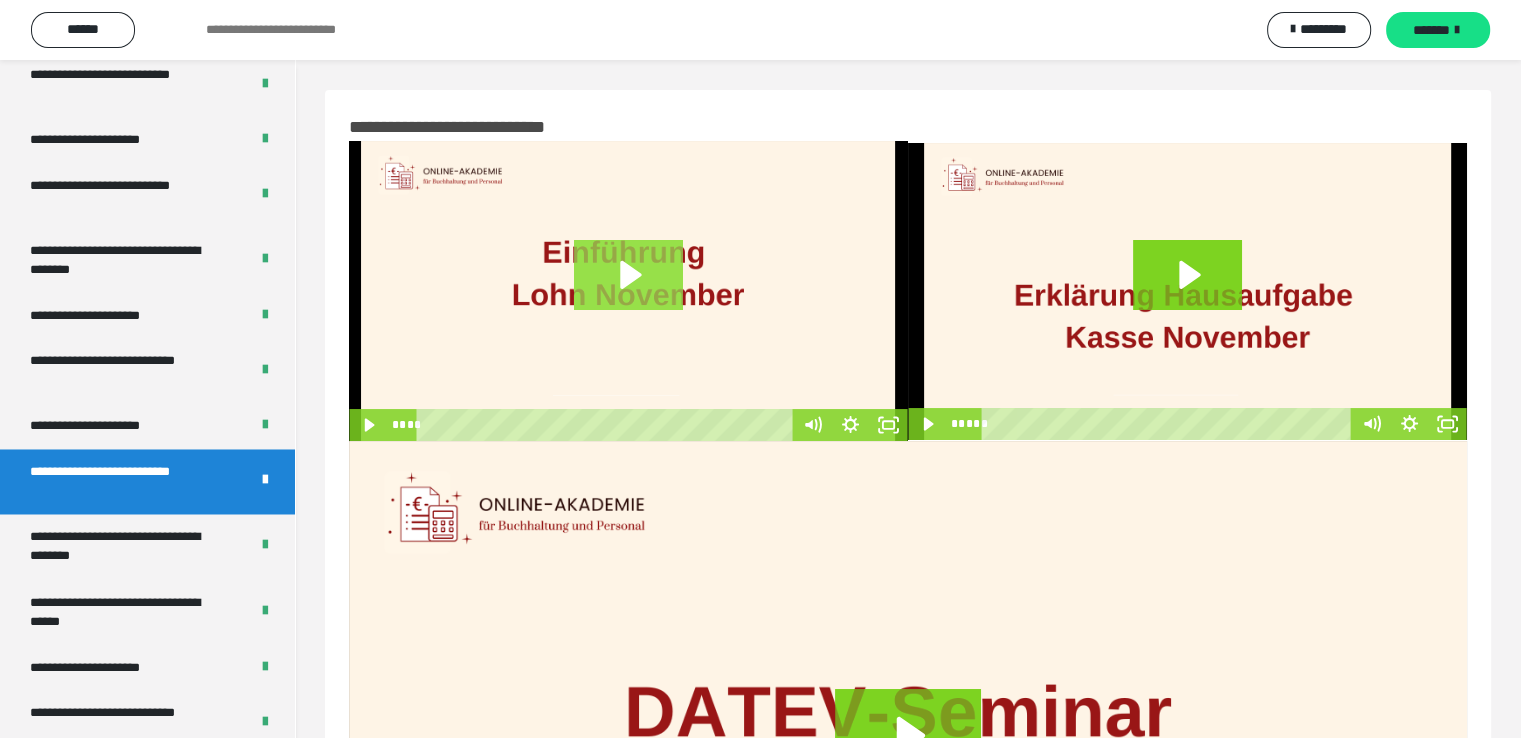 click 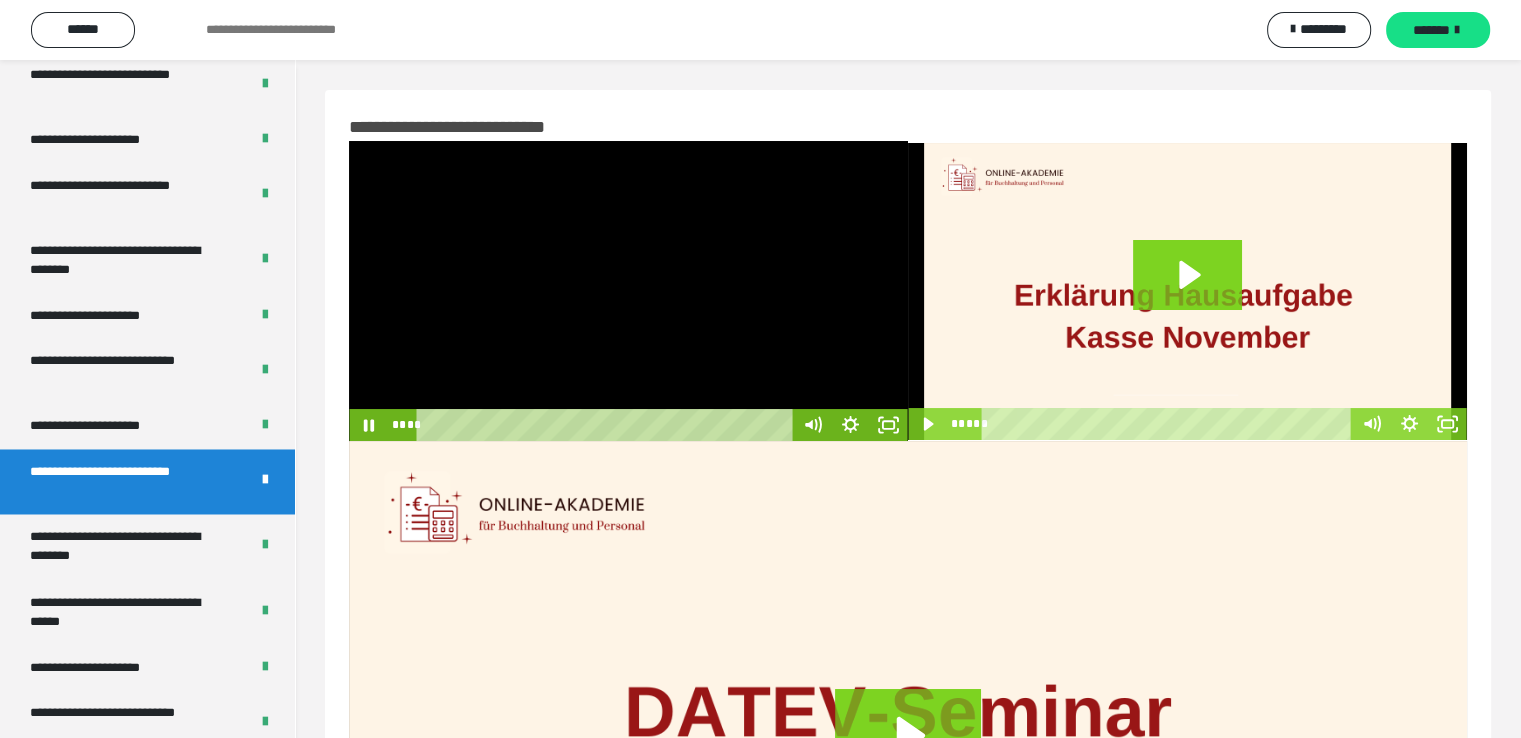 click at bounding box center (628, 291) 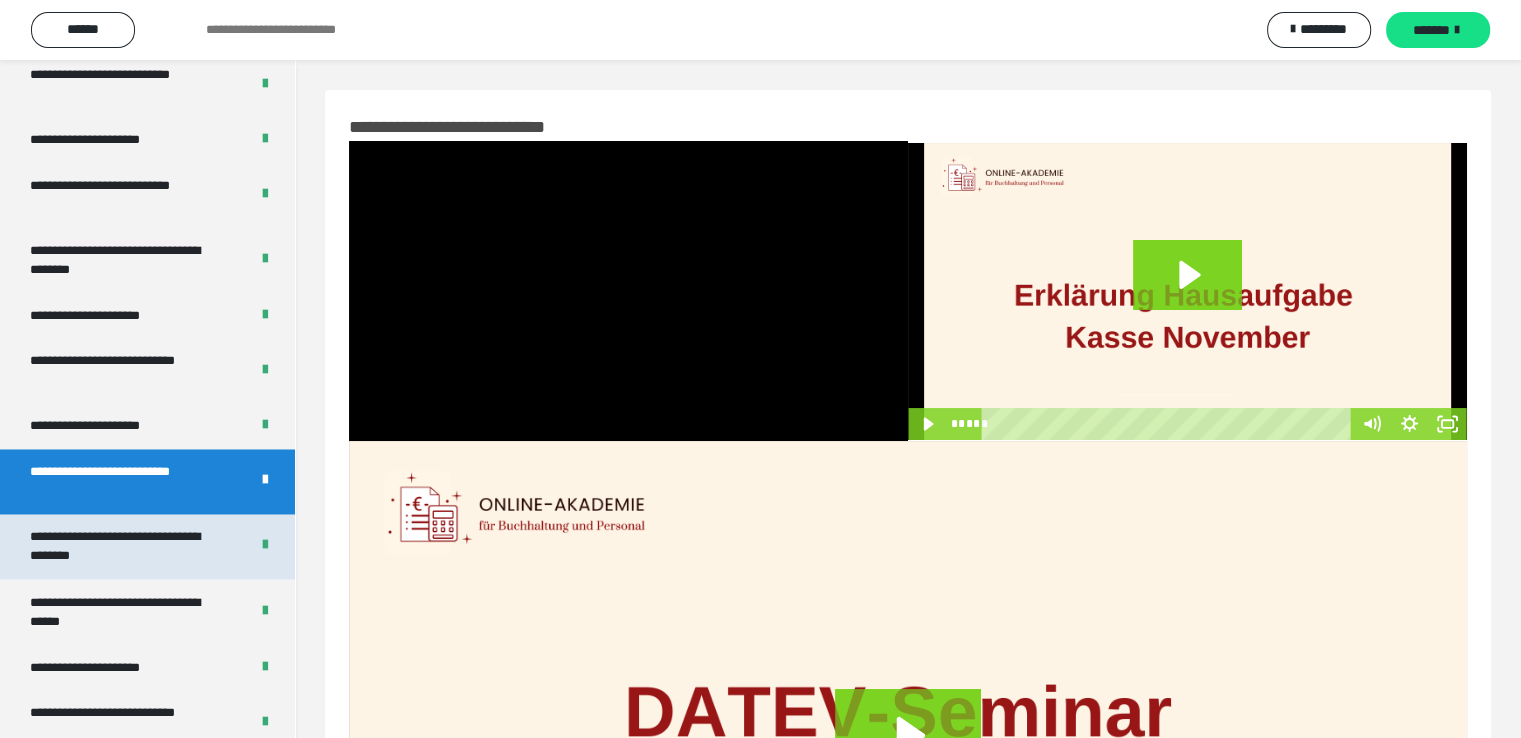 click on "**********" at bounding box center [124, 546] 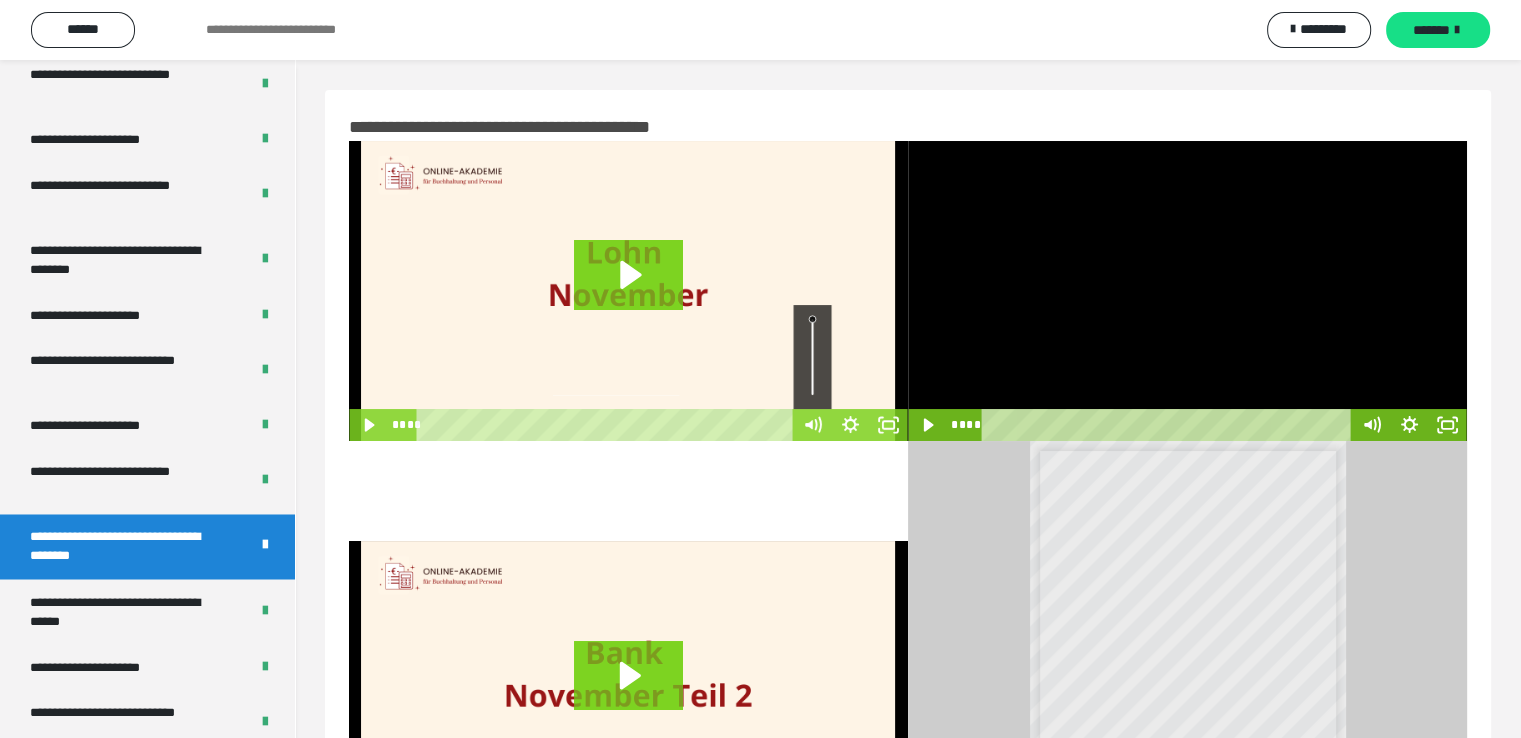 click on "**** ****" at bounding box center [1149, 425] 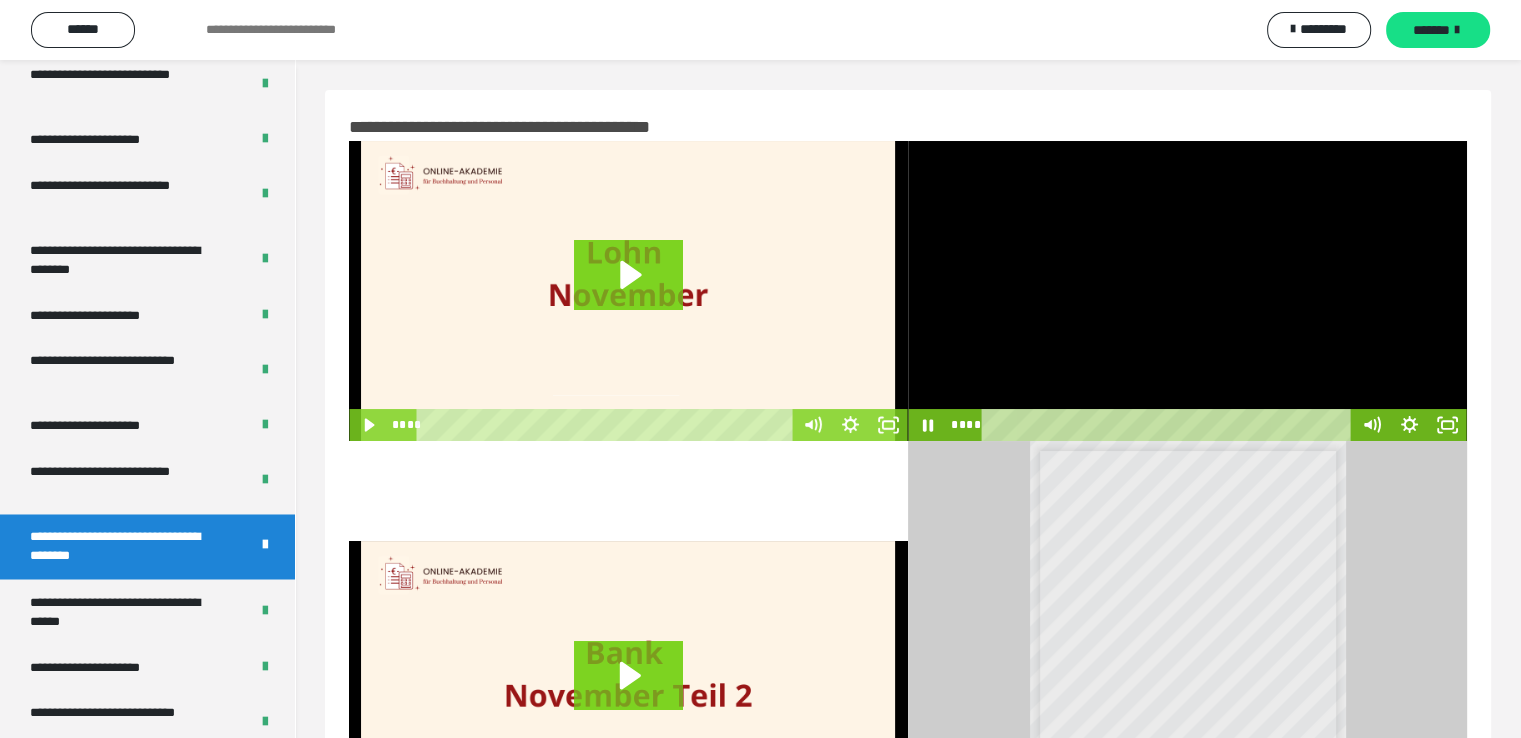 click at bounding box center (1187, 291) 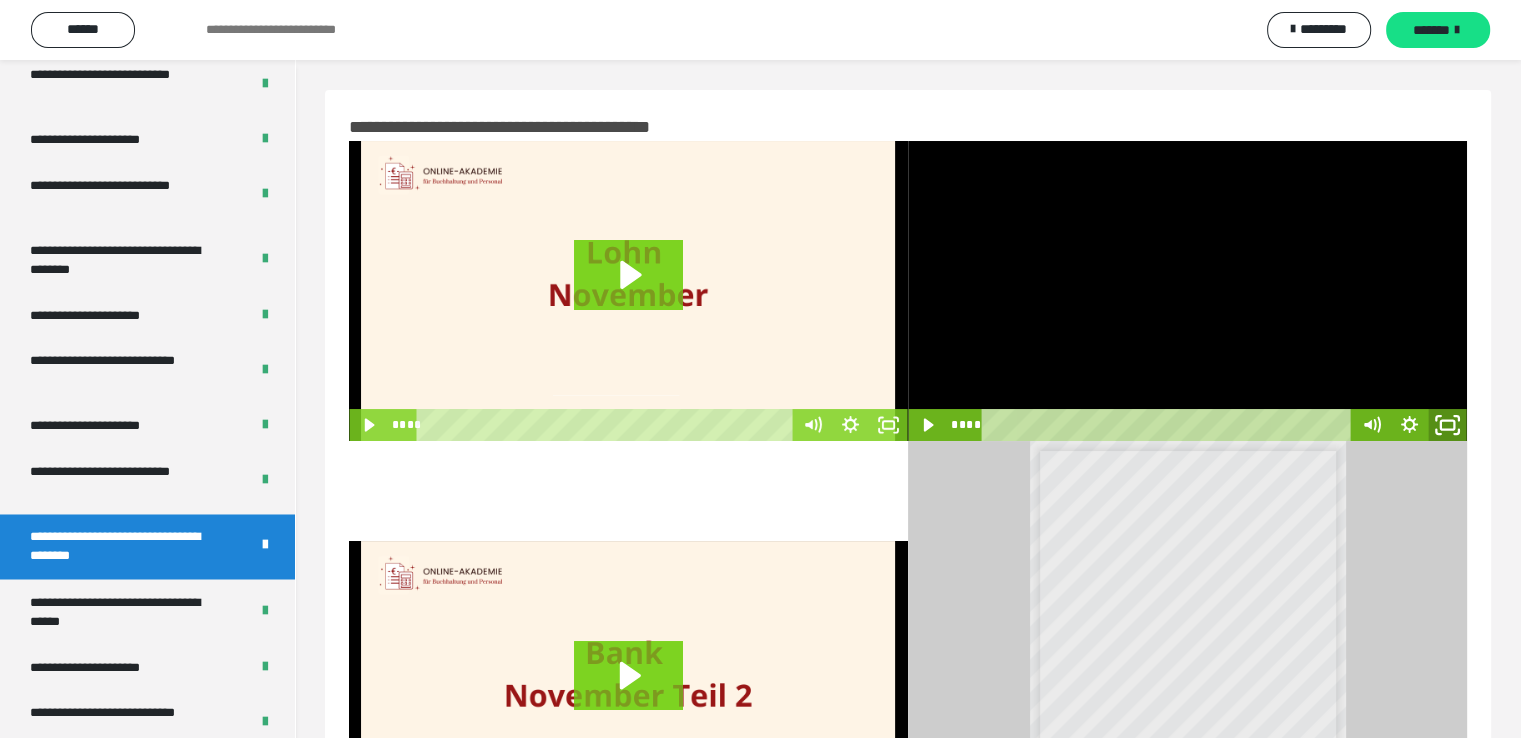 click 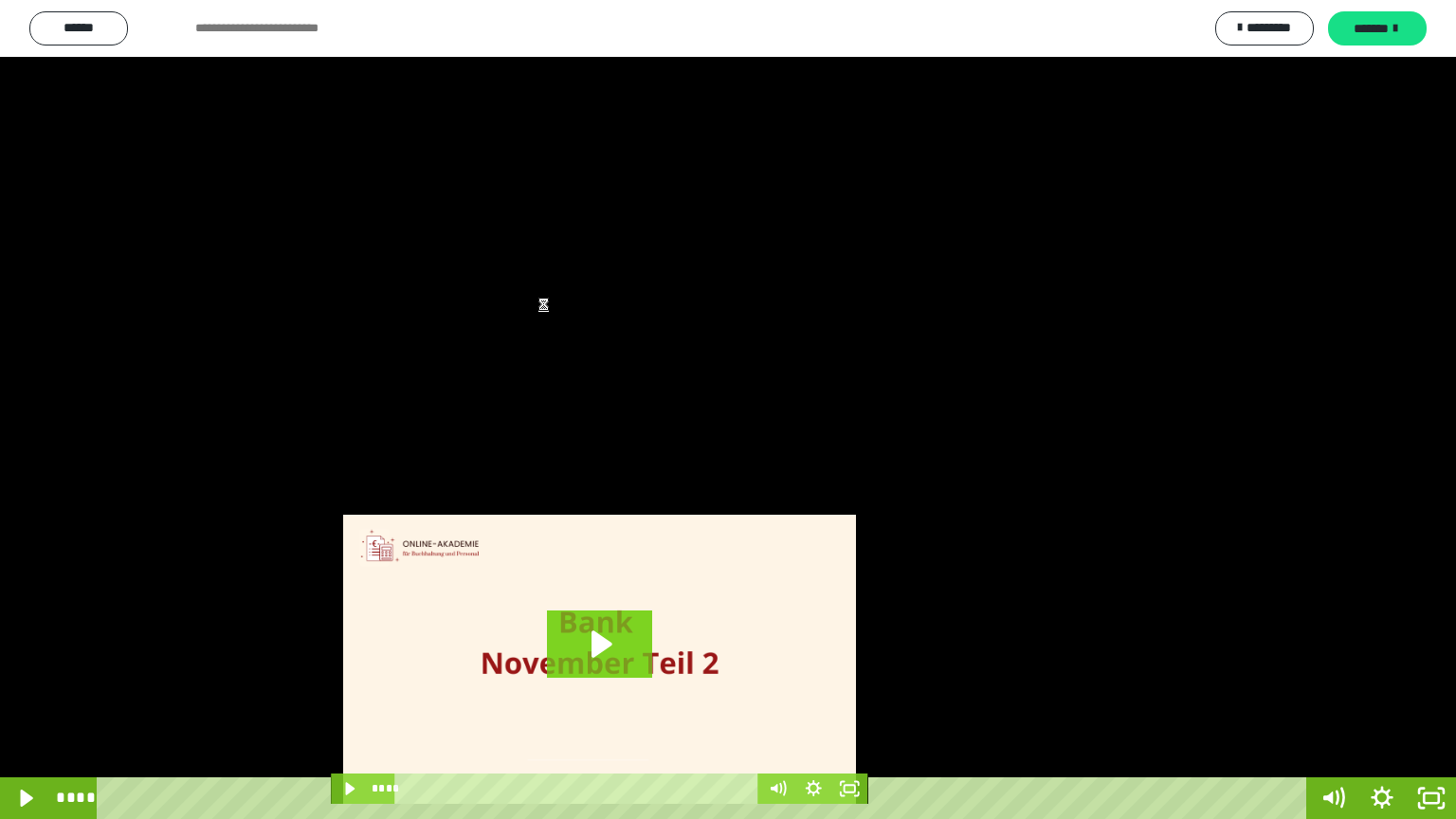 click at bounding box center (728, 410) 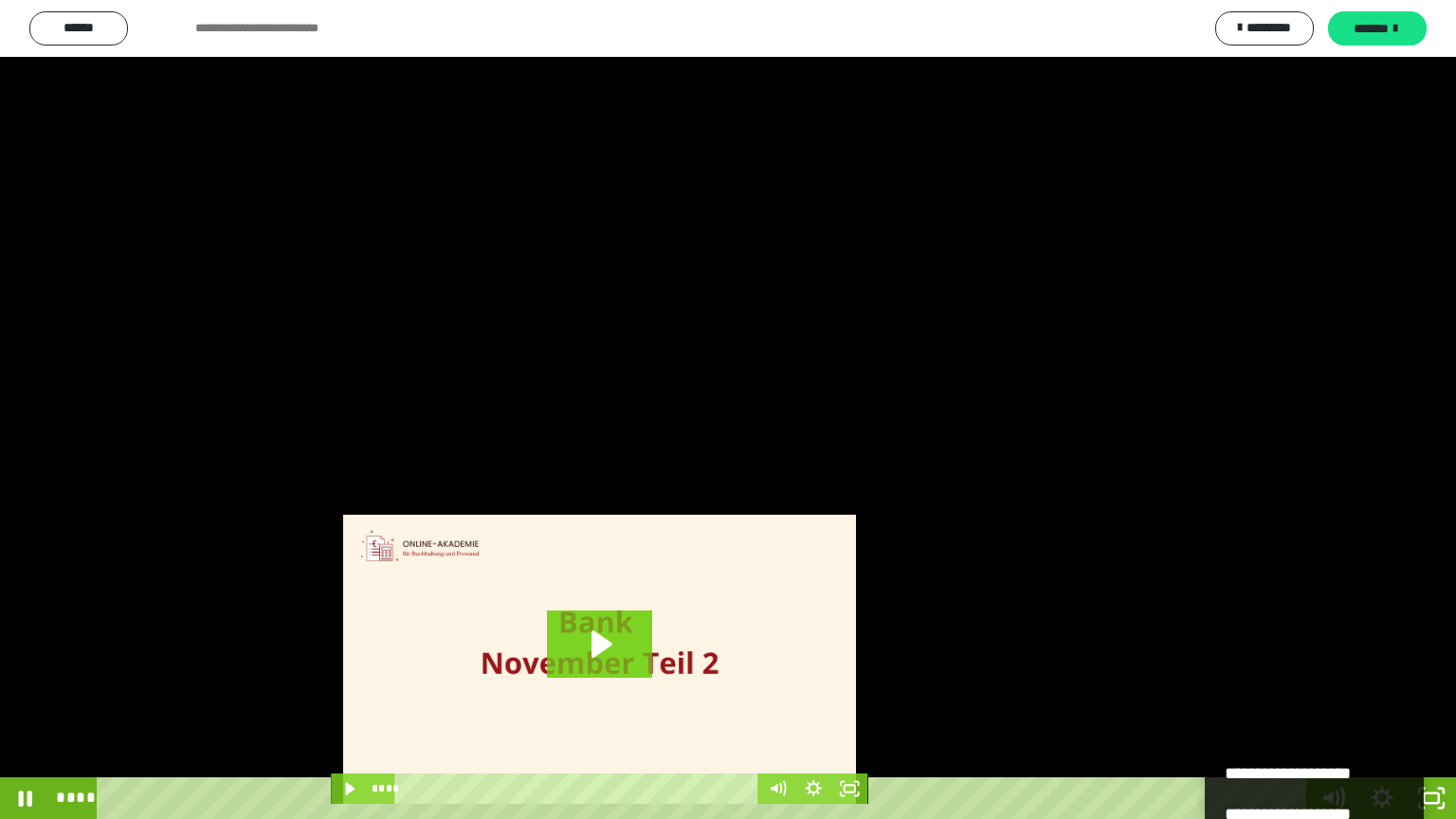 scroll, scrollTop: 0, scrollLeft: 0, axis: both 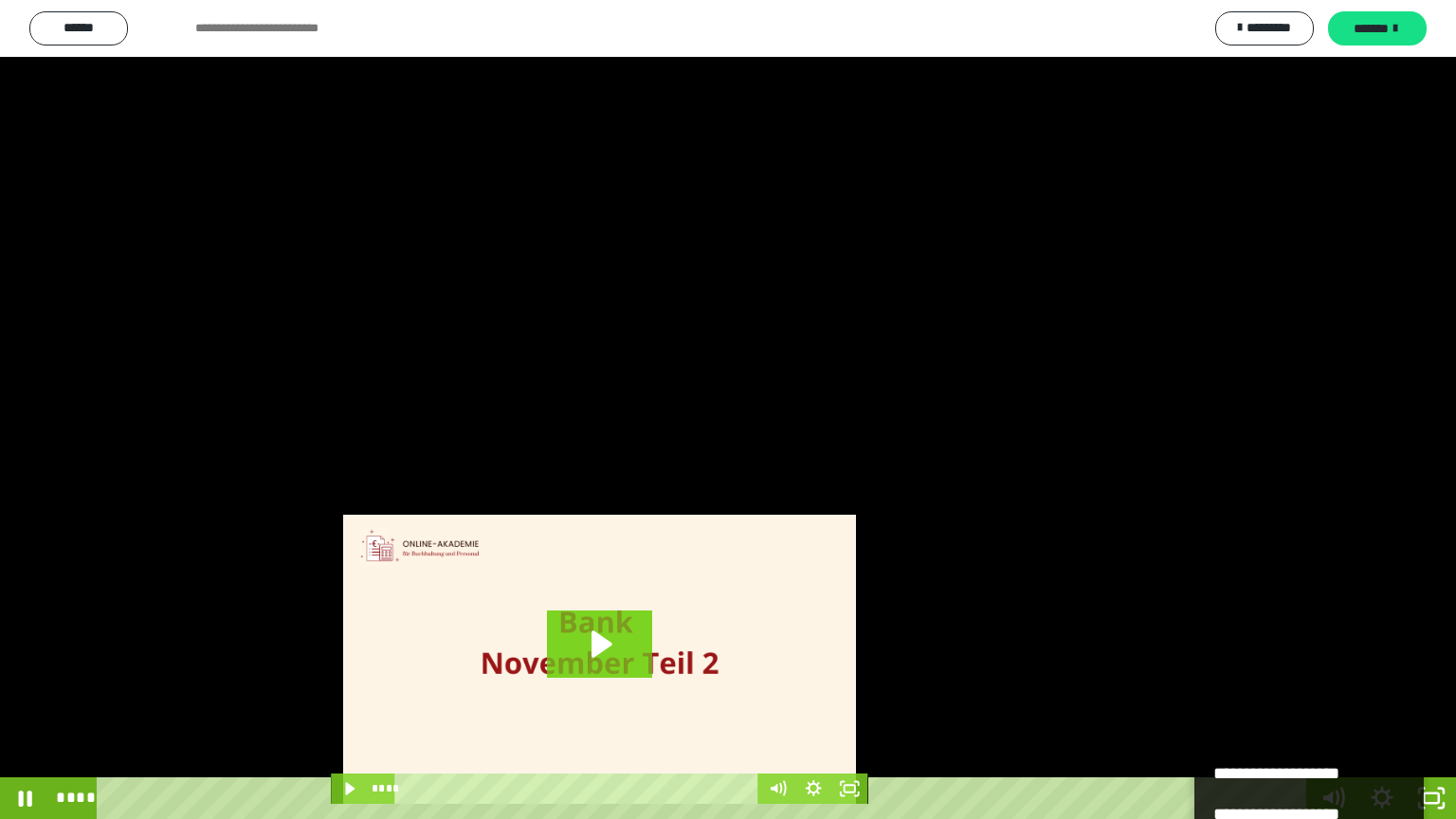 click at bounding box center (728, 410) 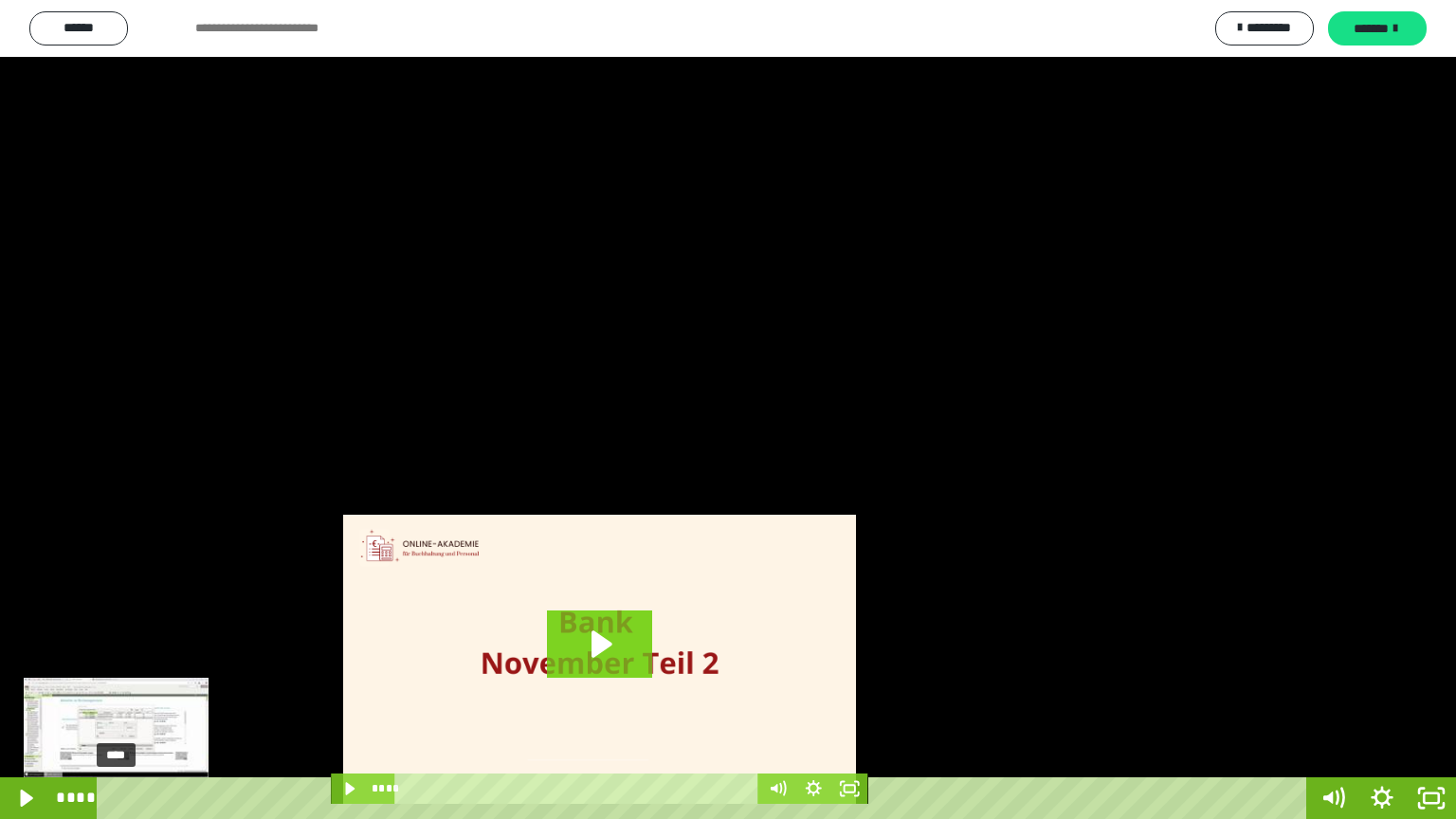 drag, startPoint x: 318, startPoint y: 792, endPoint x: 118, endPoint y: 796, distance: 200.04 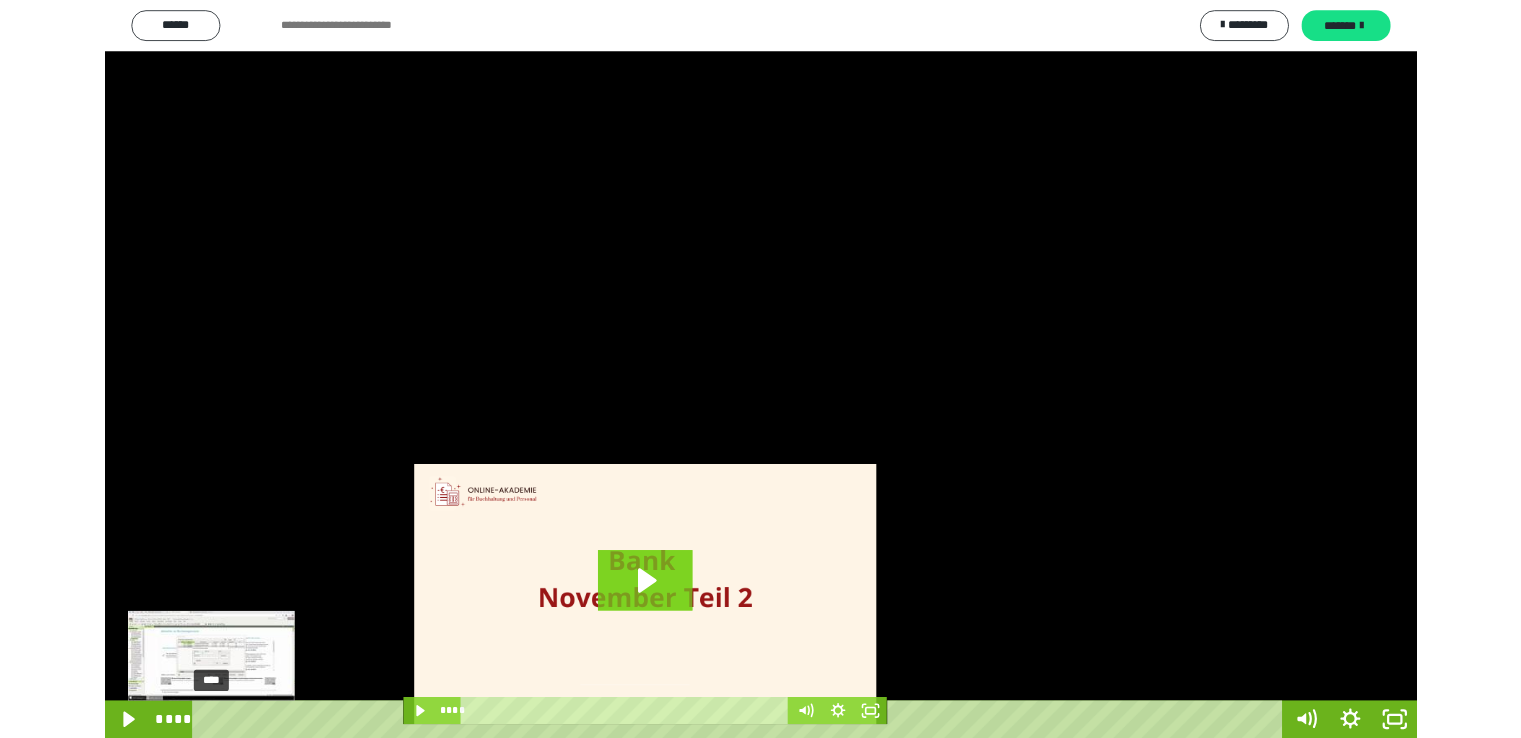 scroll, scrollTop: 0, scrollLeft: 0, axis: both 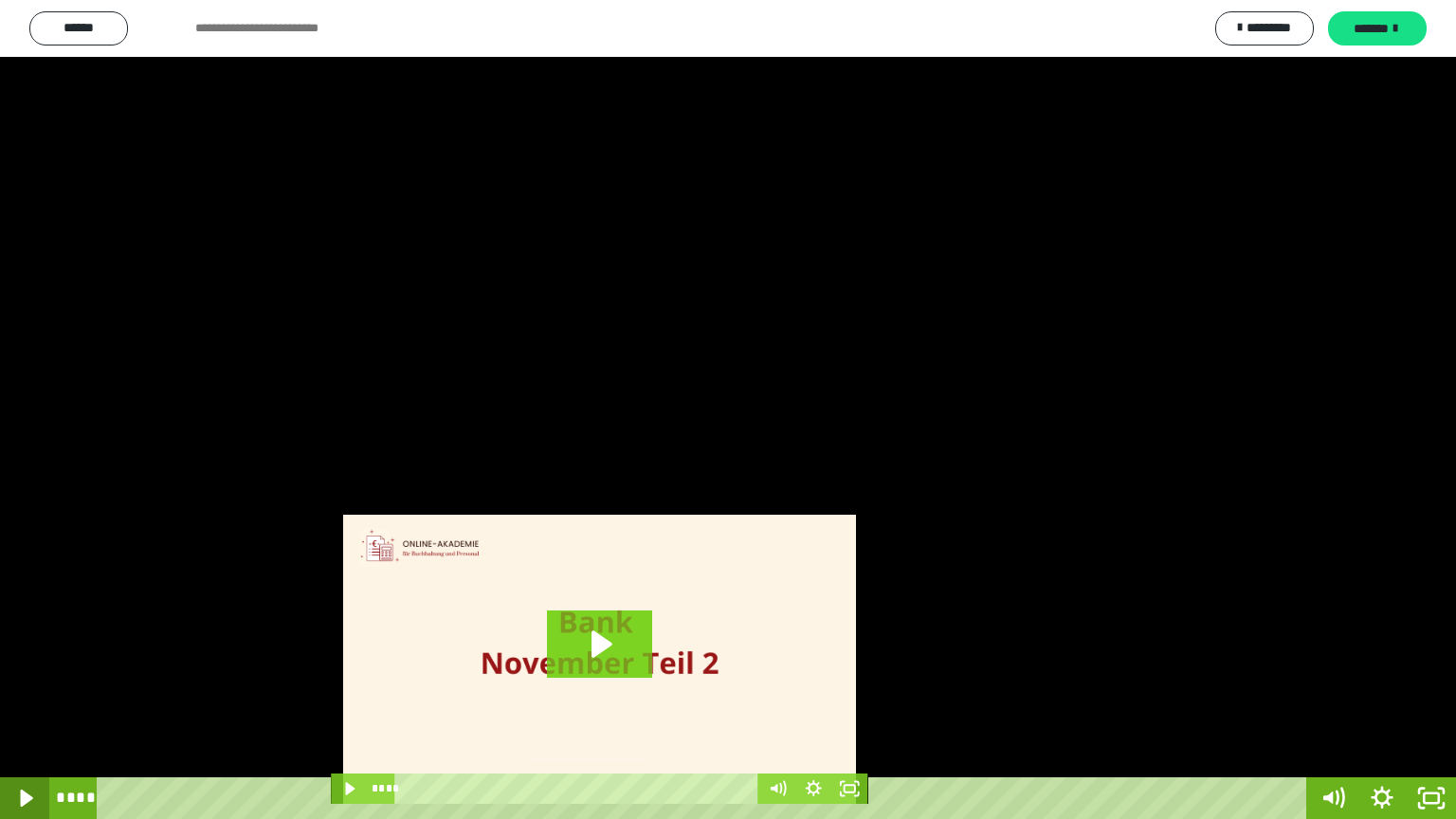 click 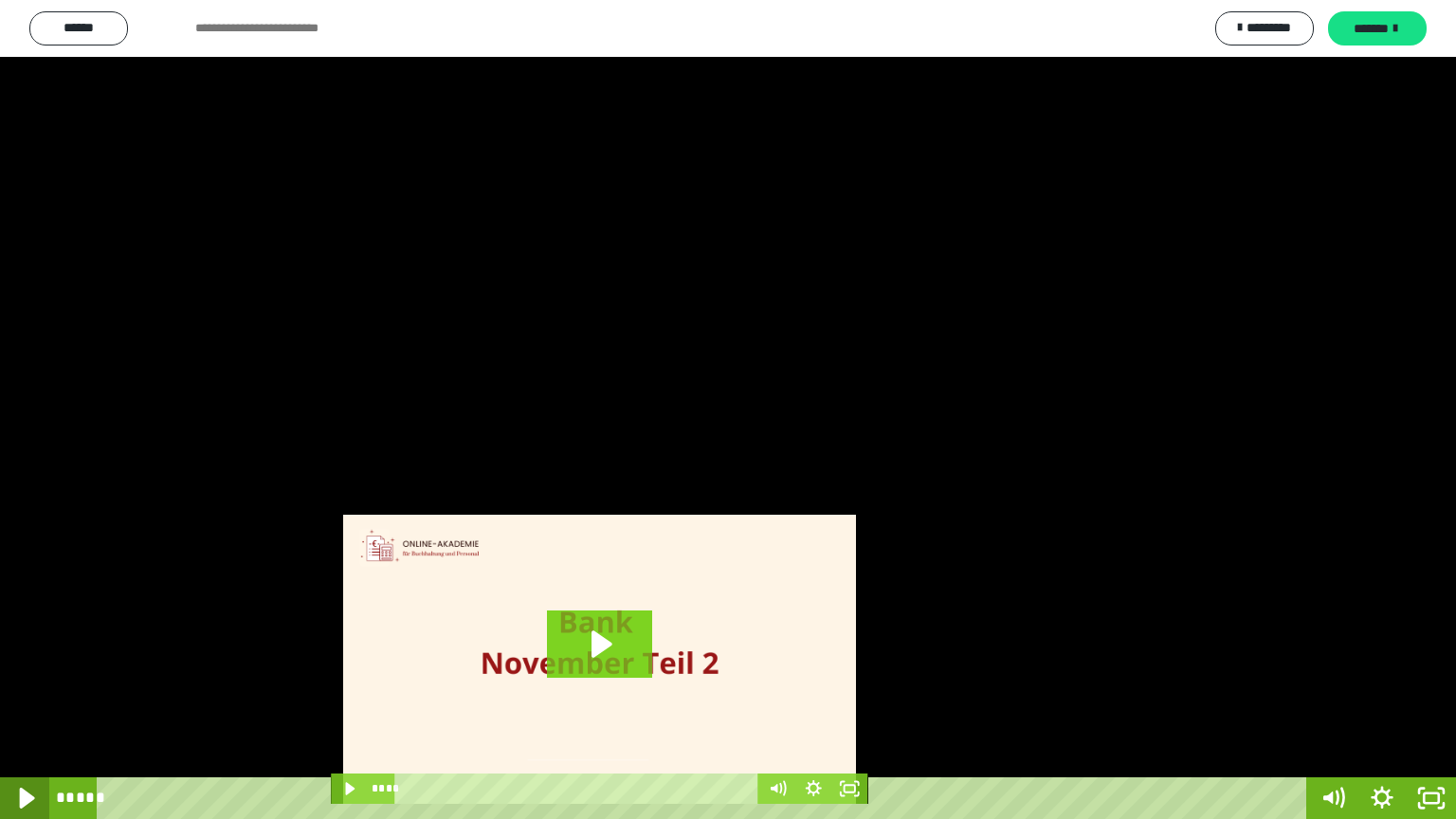 click 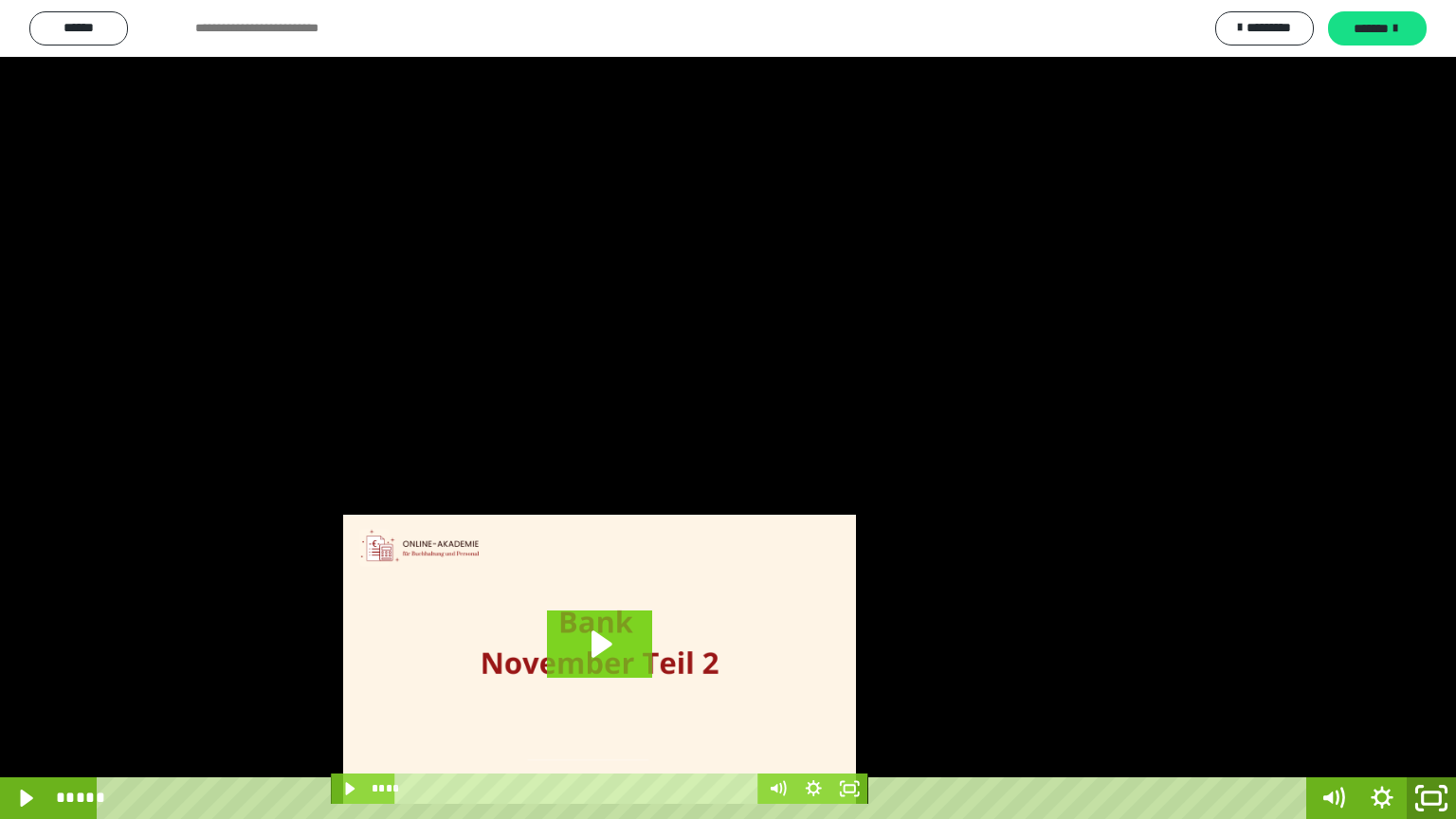 click 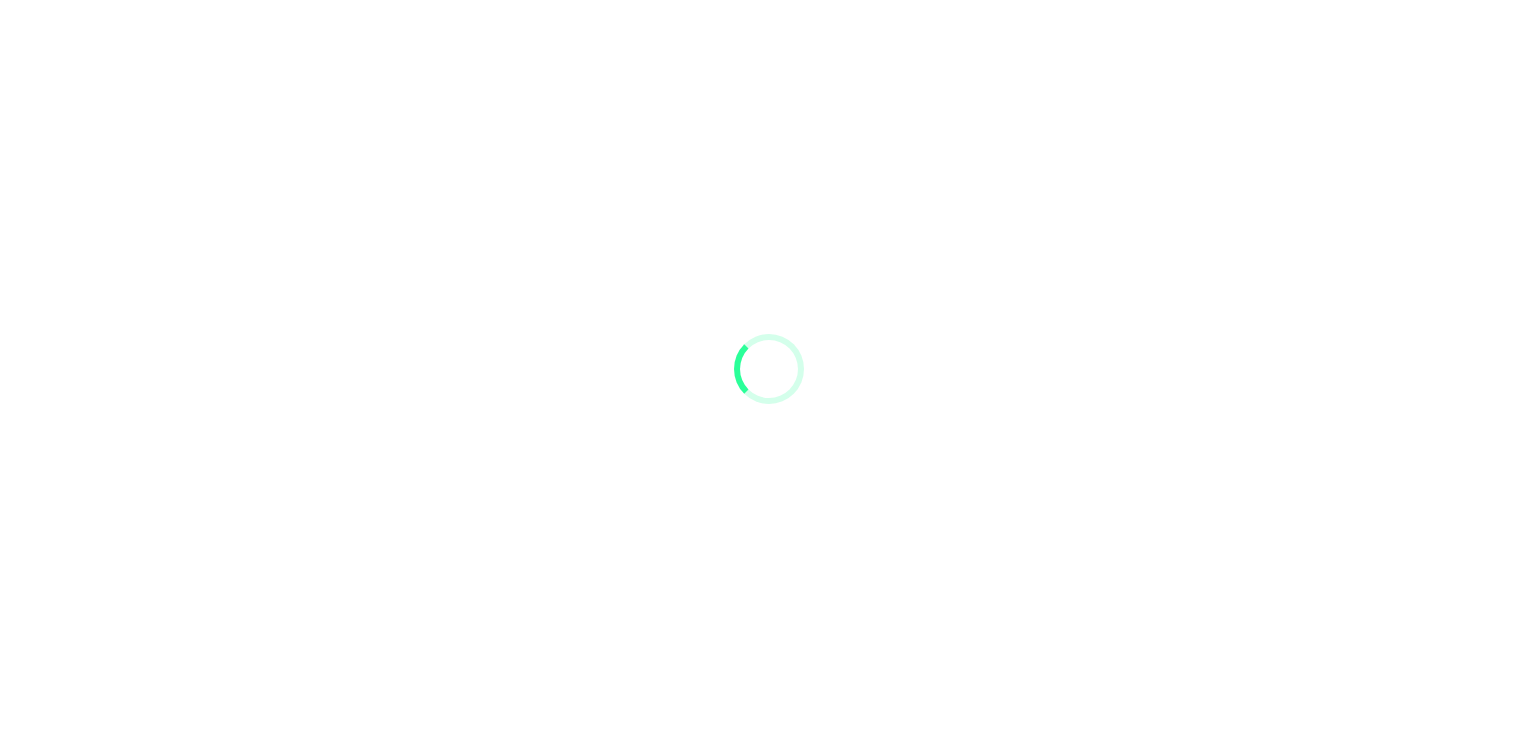 scroll, scrollTop: 0, scrollLeft: 0, axis: both 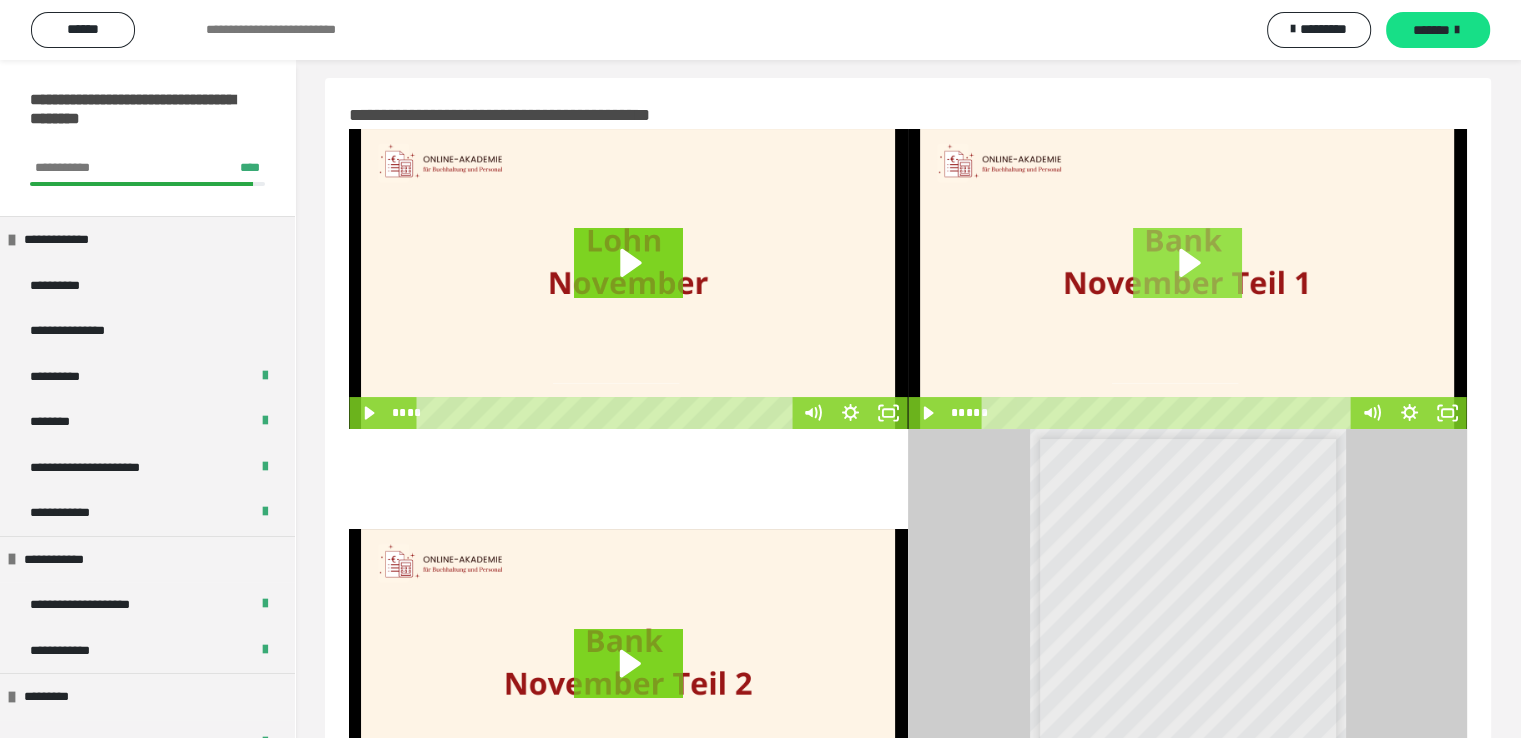 click 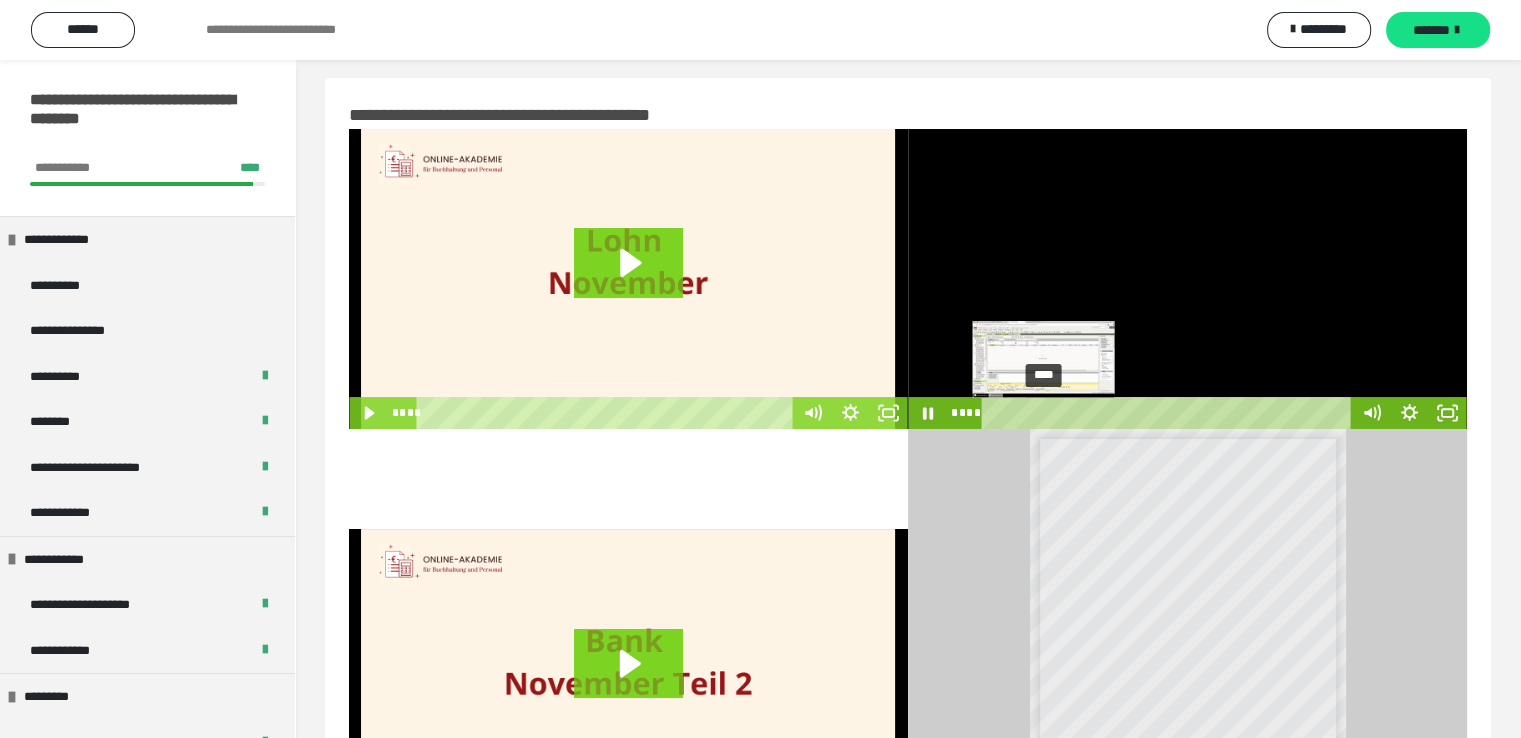 click on "****" at bounding box center [1169, 413] 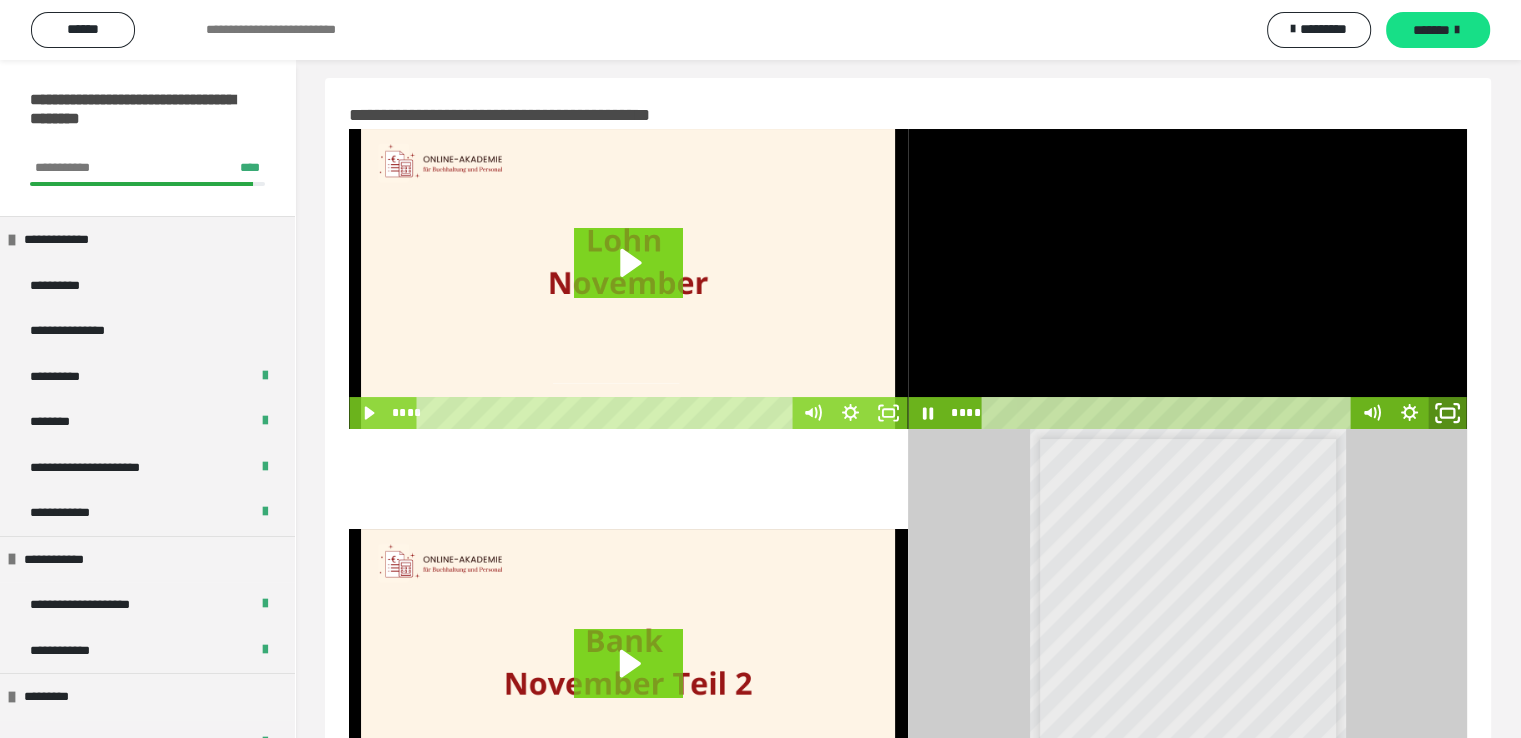 click 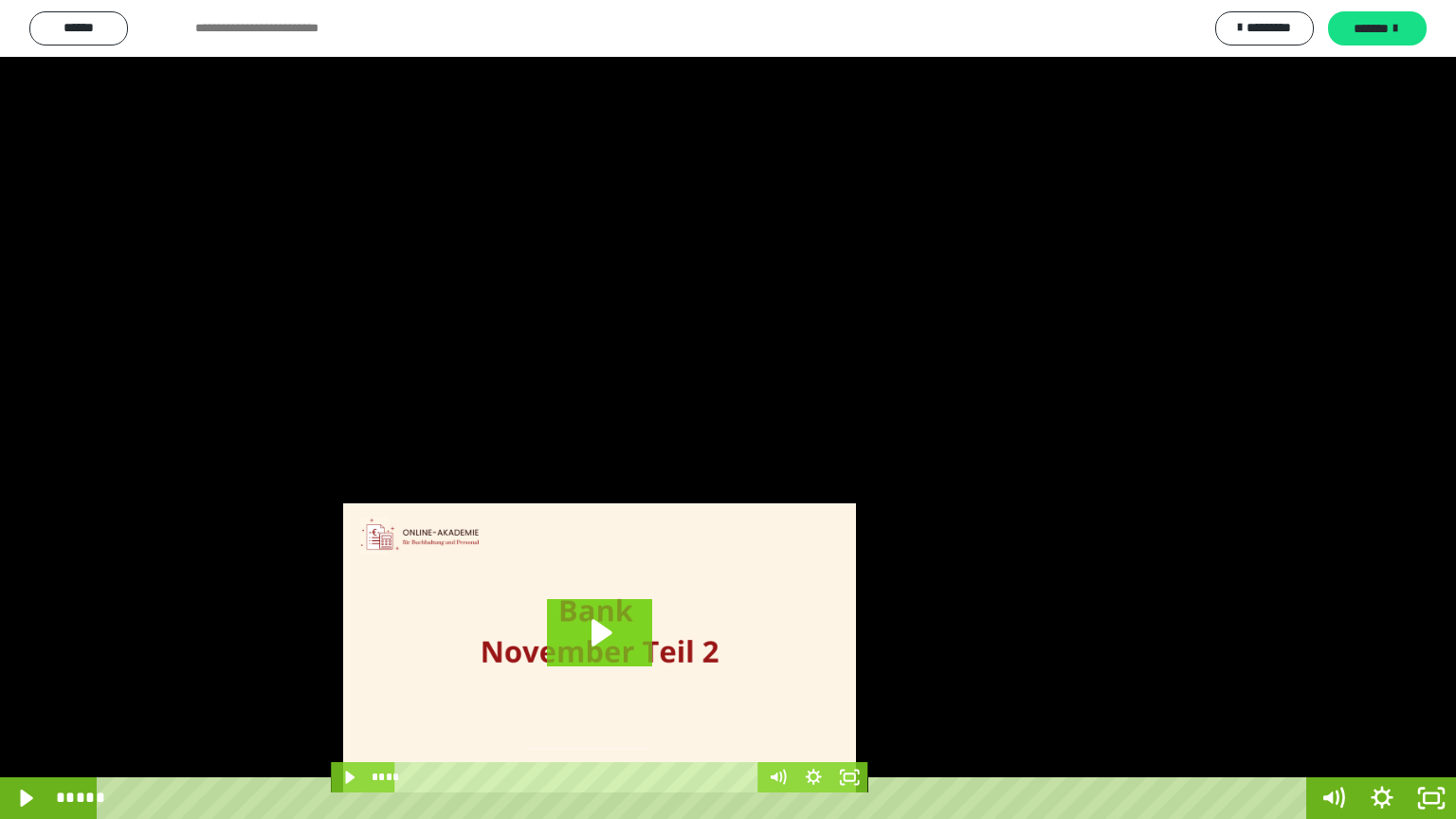 click at bounding box center (728, 410) 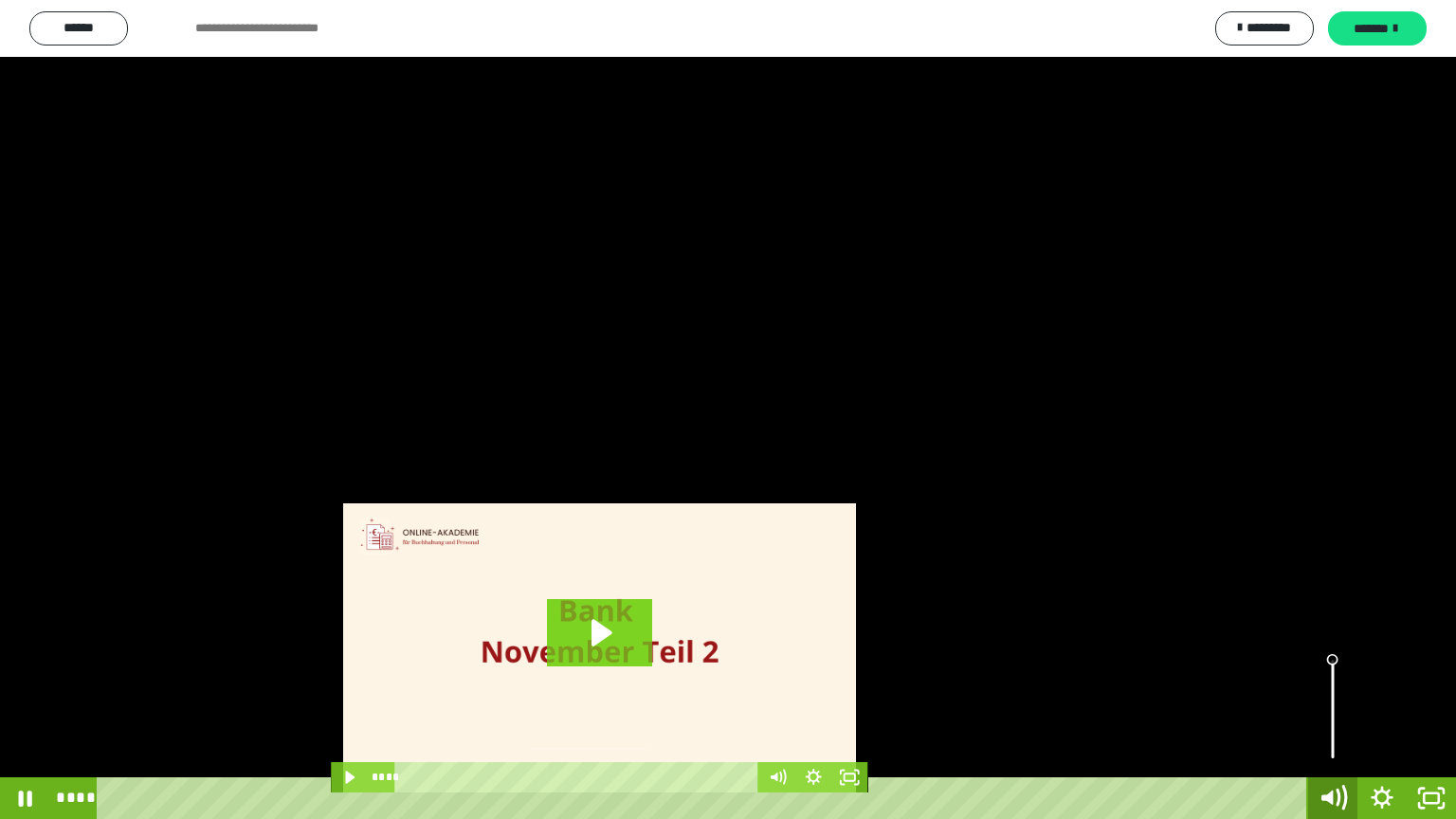 click 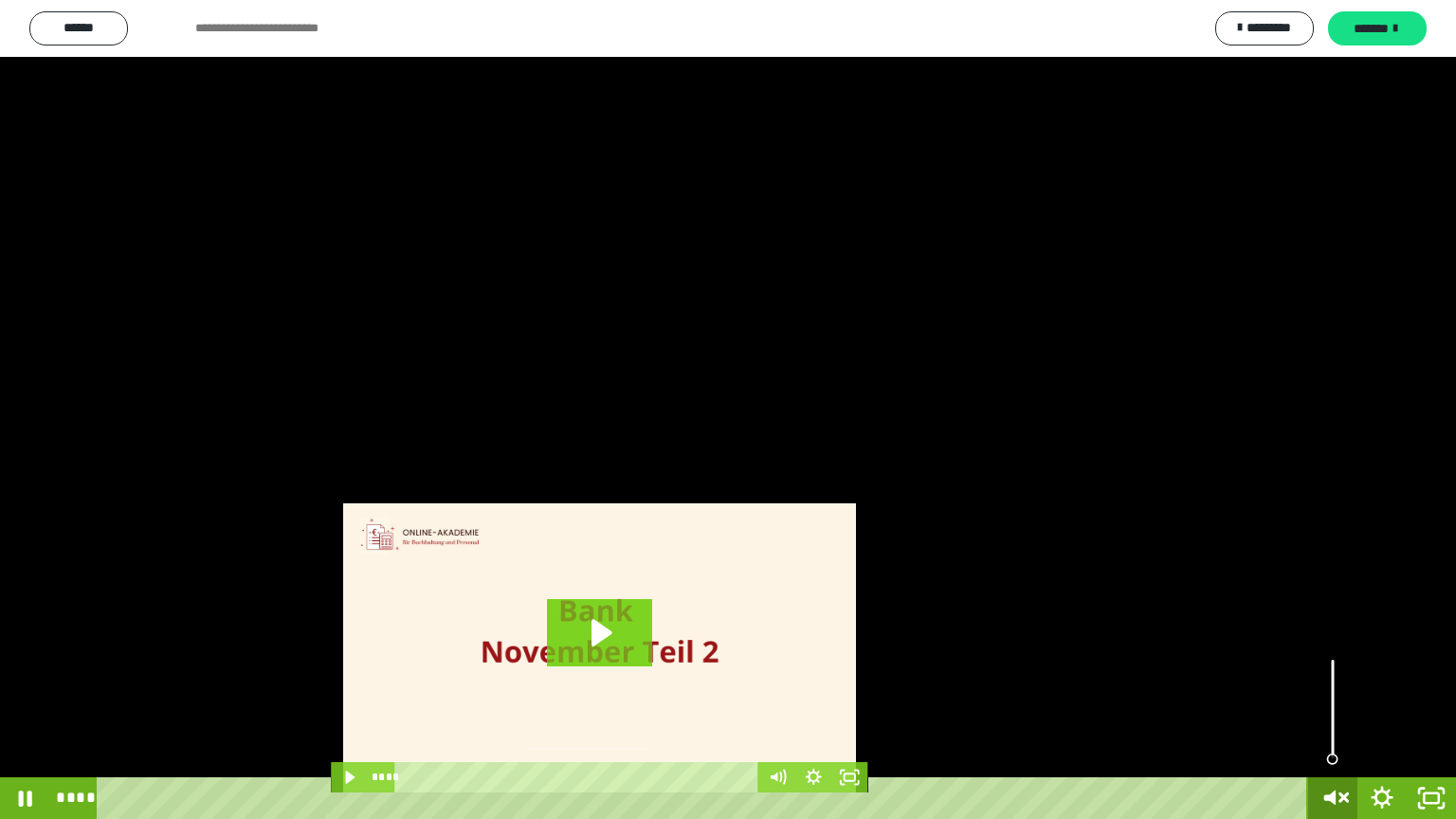 click 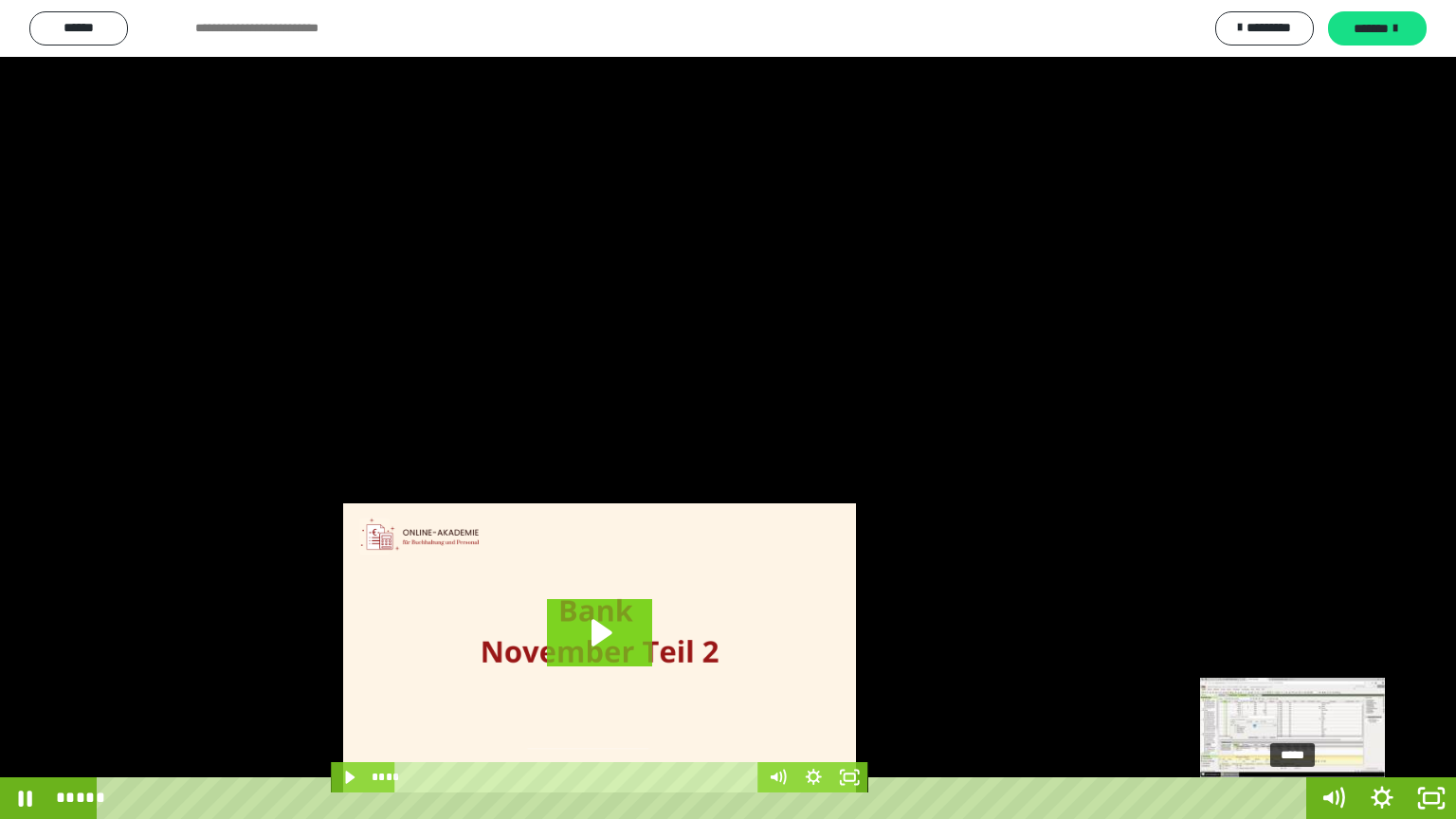 click on "*****" at bounding box center (705, 798) 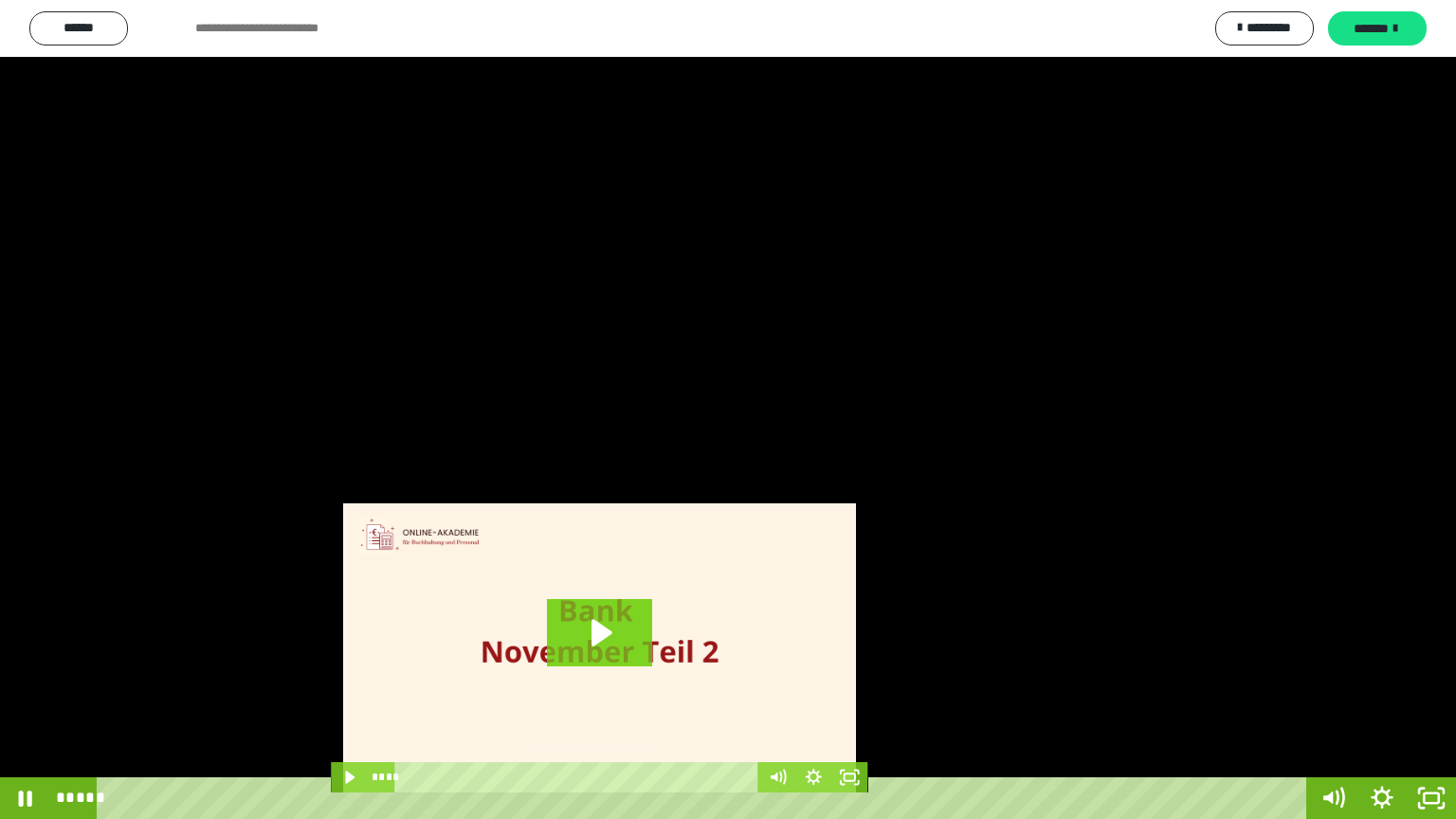 click at bounding box center (728, 410) 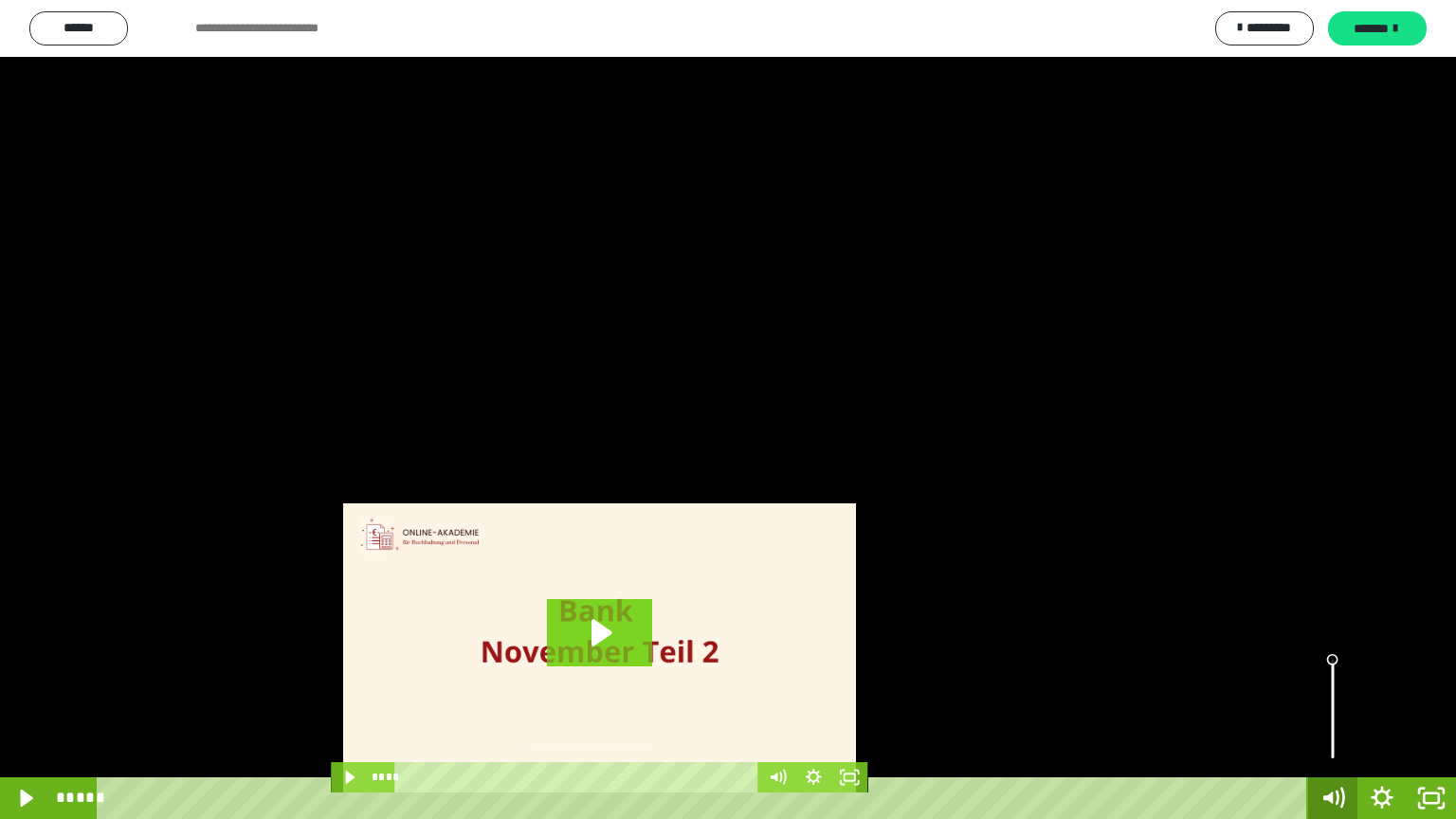 drag, startPoint x: 1297, startPoint y: 793, endPoint x: 1325, endPoint y: 793, distance: 28 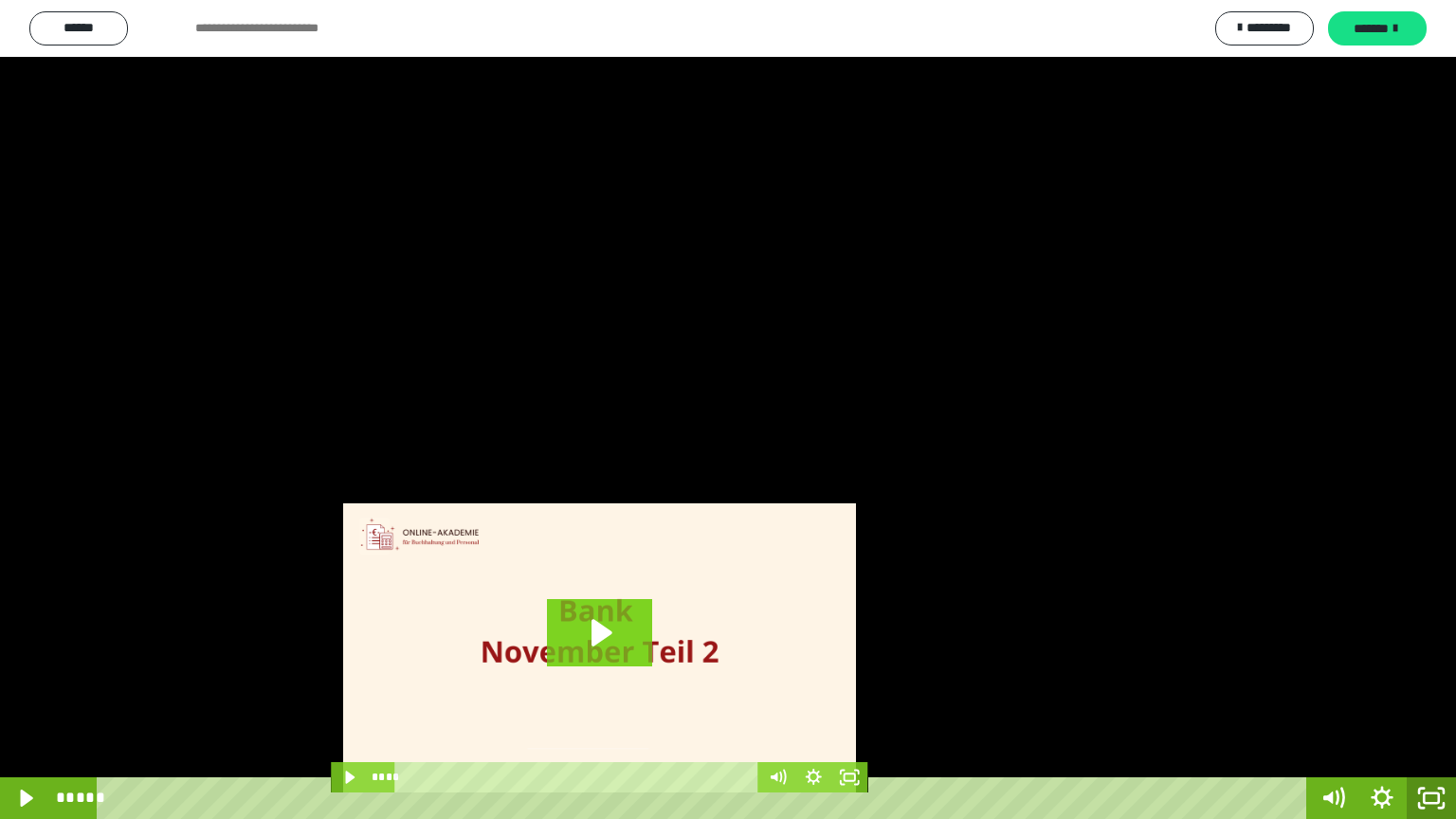 click 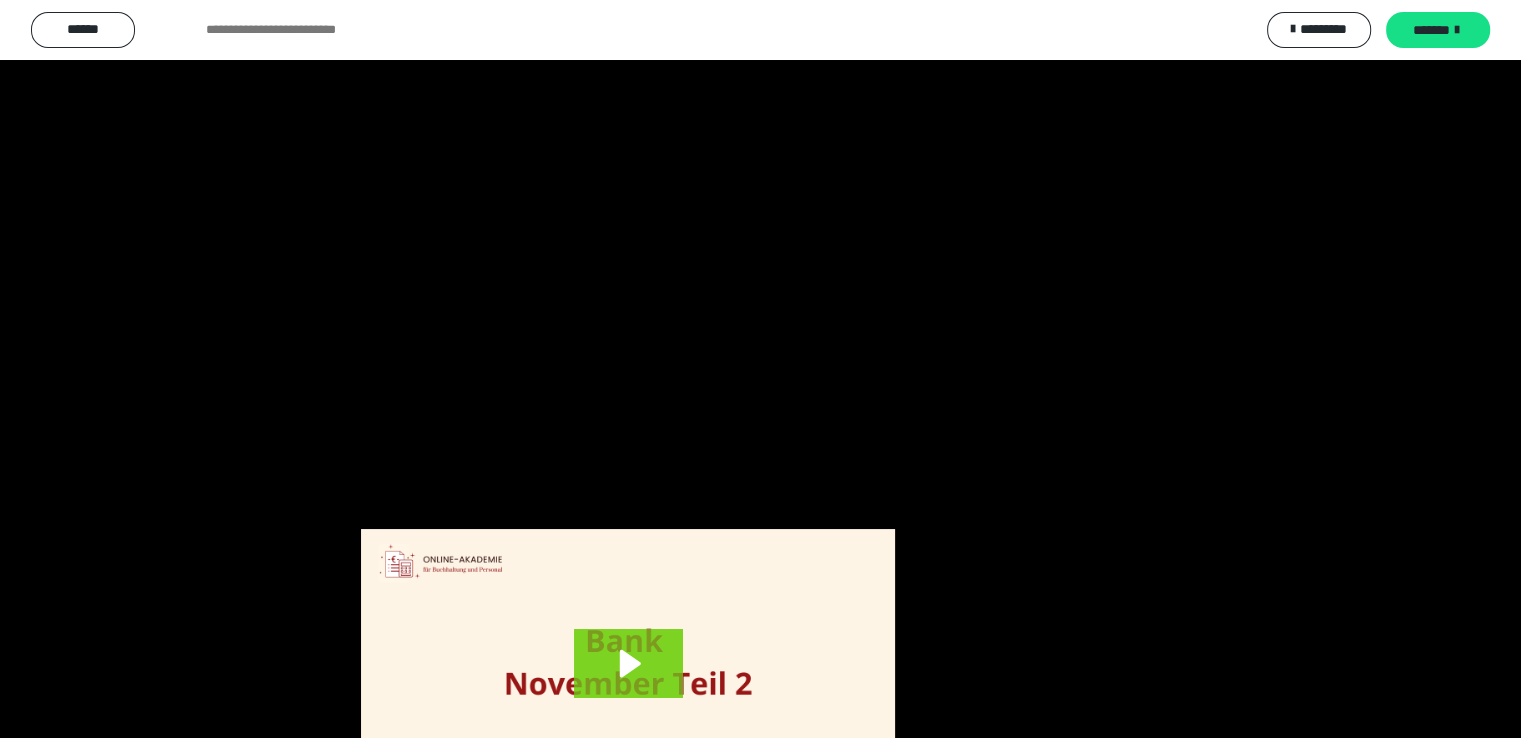 scroll, scrollTop: 464, scrollLeft: 0, axis: vertical 